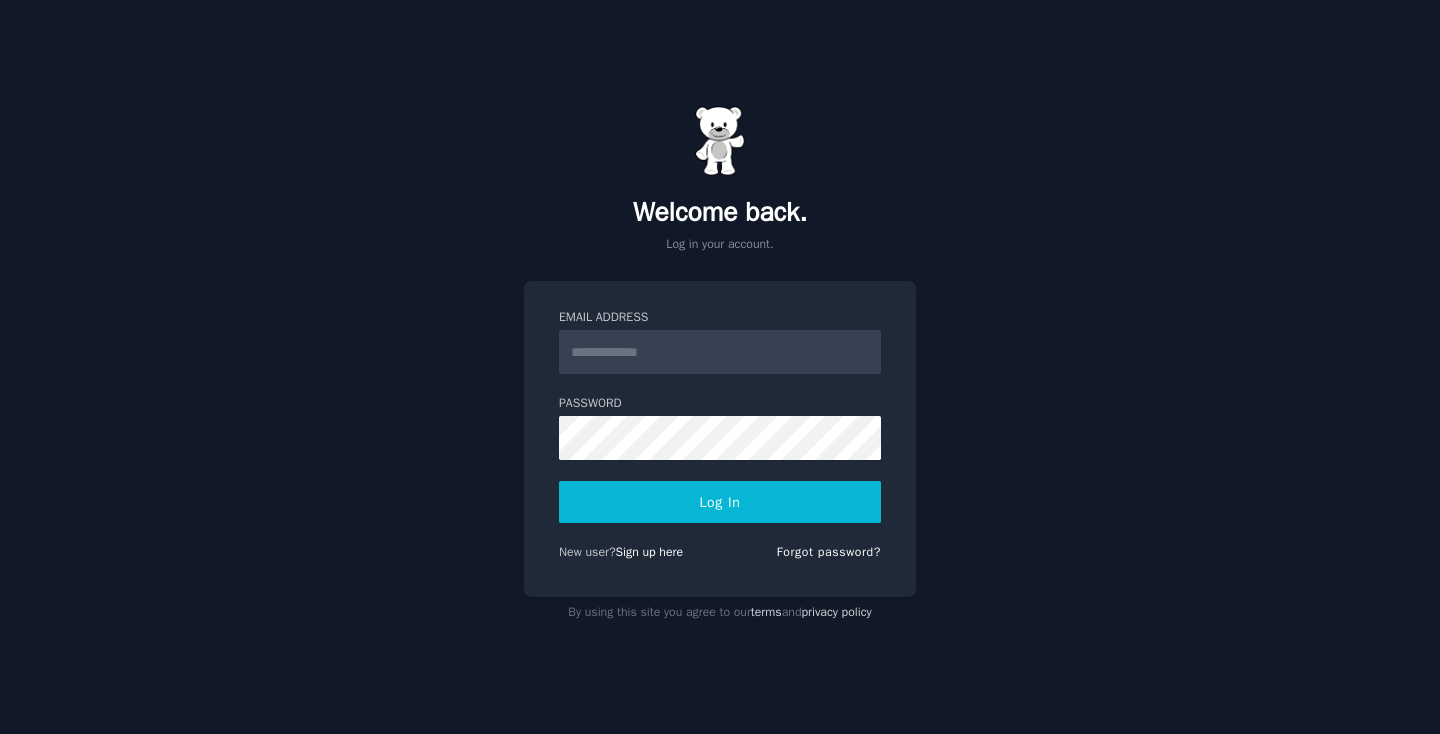scroll, scrollTop: 0, scrollLeft: 0, axis: both 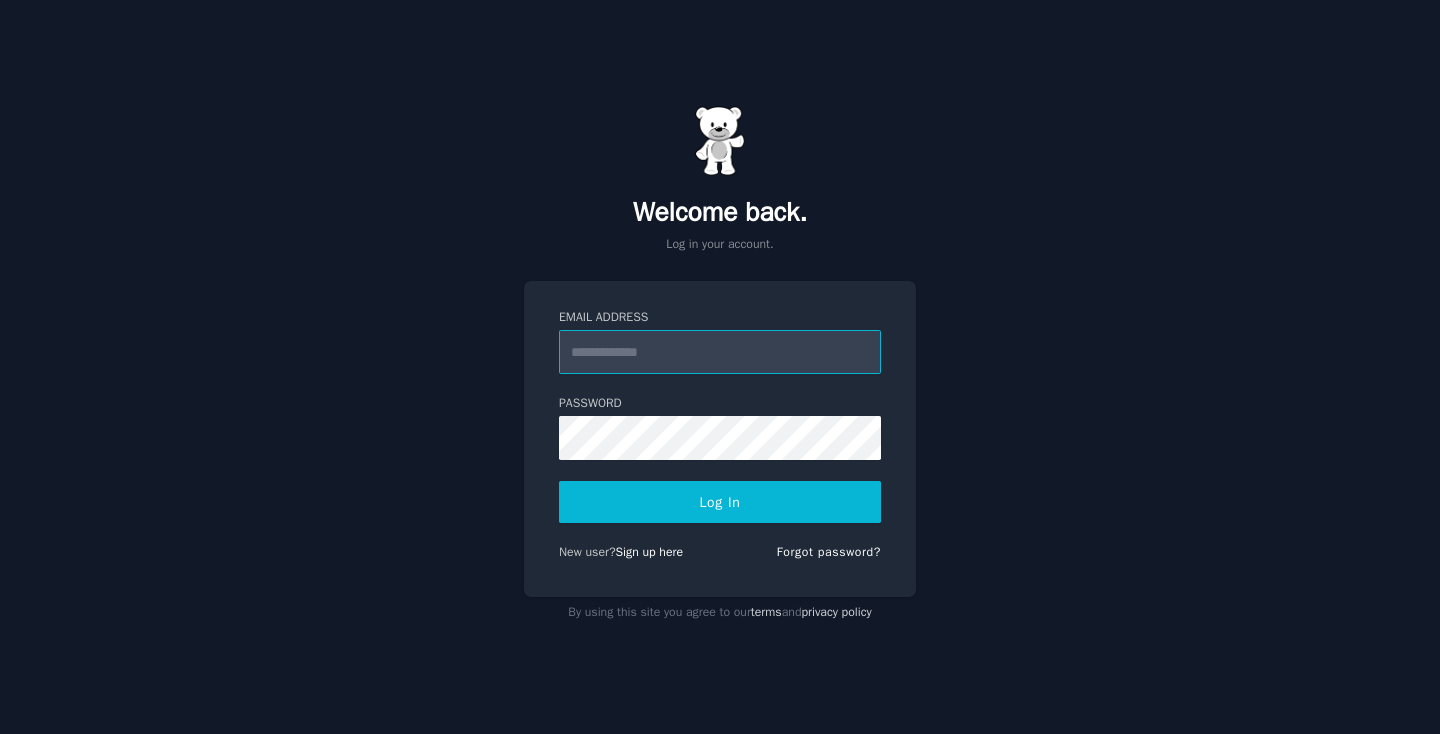 click on "Email Address" at bounding box center [720, 352] 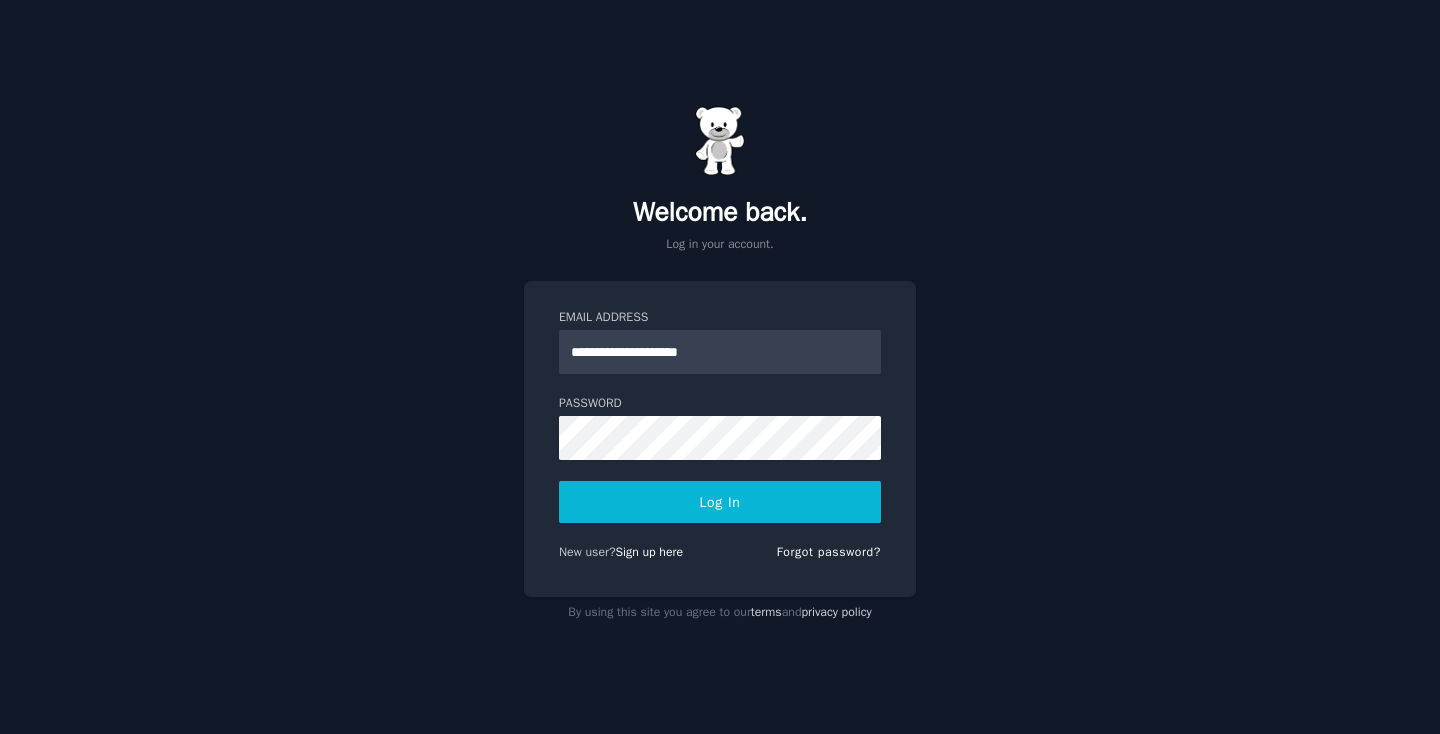 click on "**********" at bounding box center (720, 367) 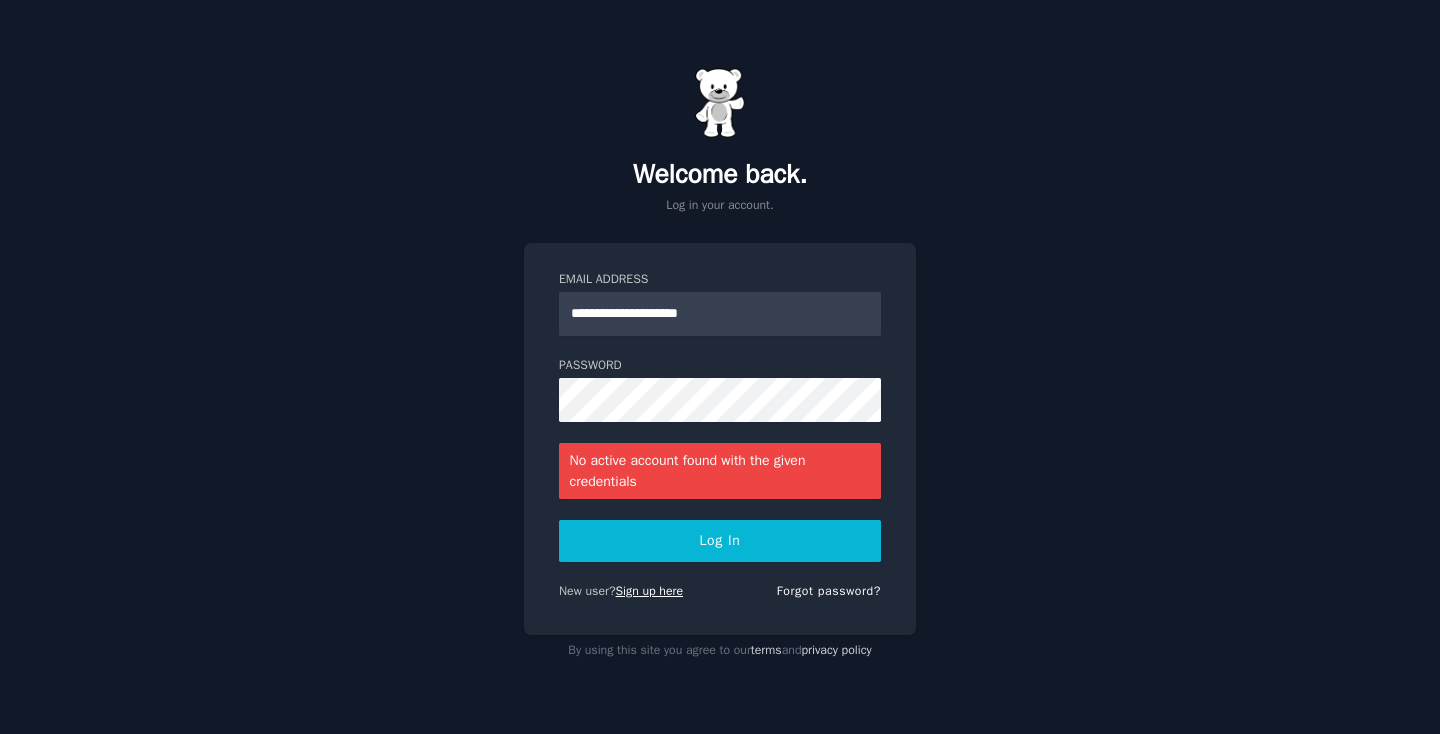 click on "Sign up here" at bounding box center (650, 591) 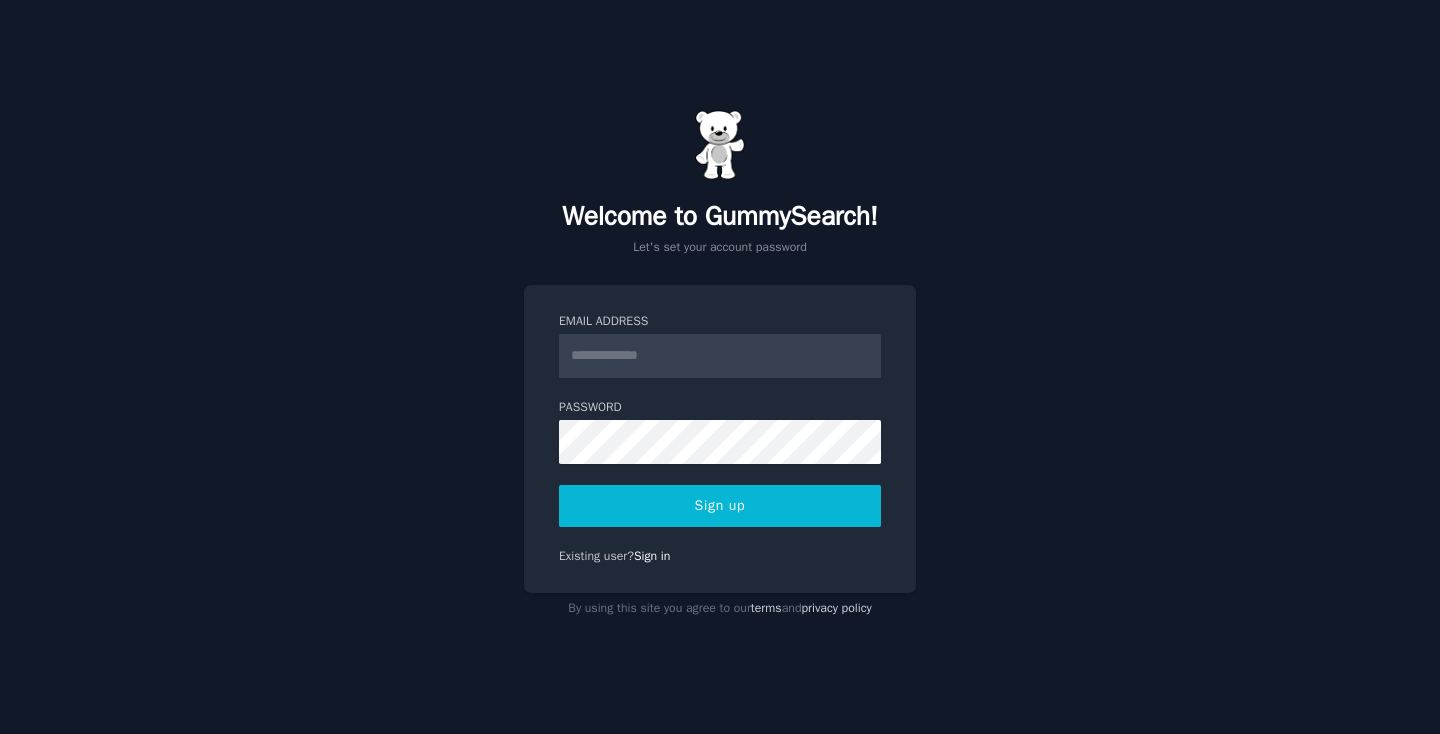 scroll, scrollTop: 0, scrollLeft: 0, axis: both 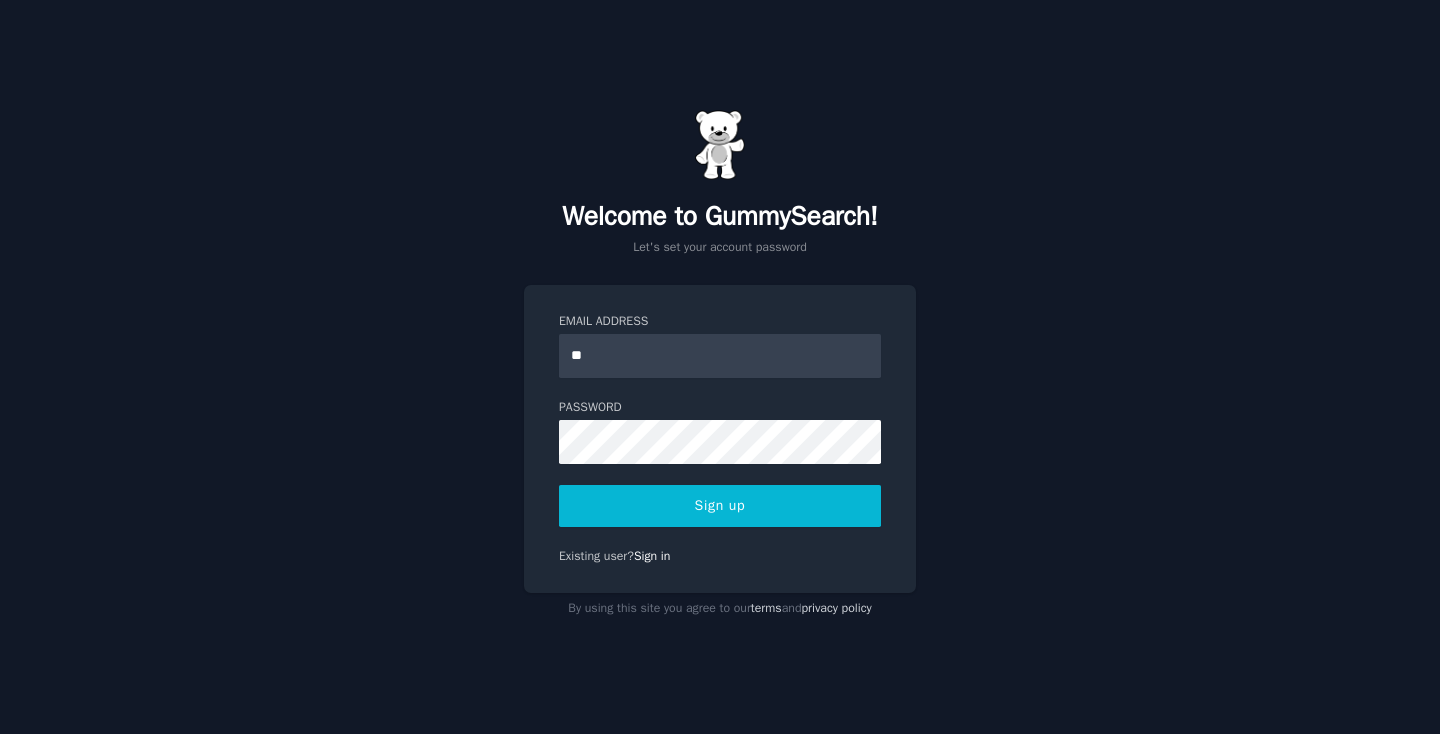 type on "**********" 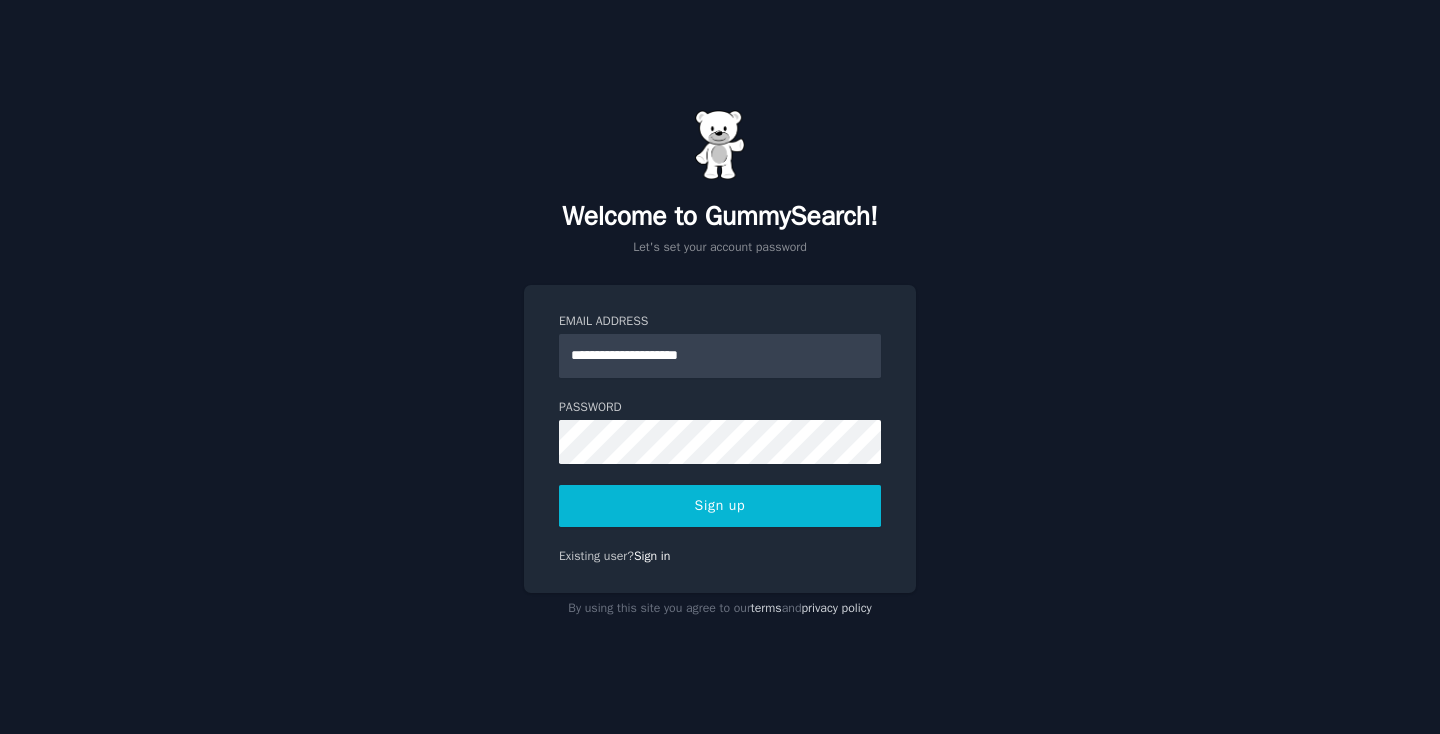 click on "Sign up" at bounding box center (720, 506) 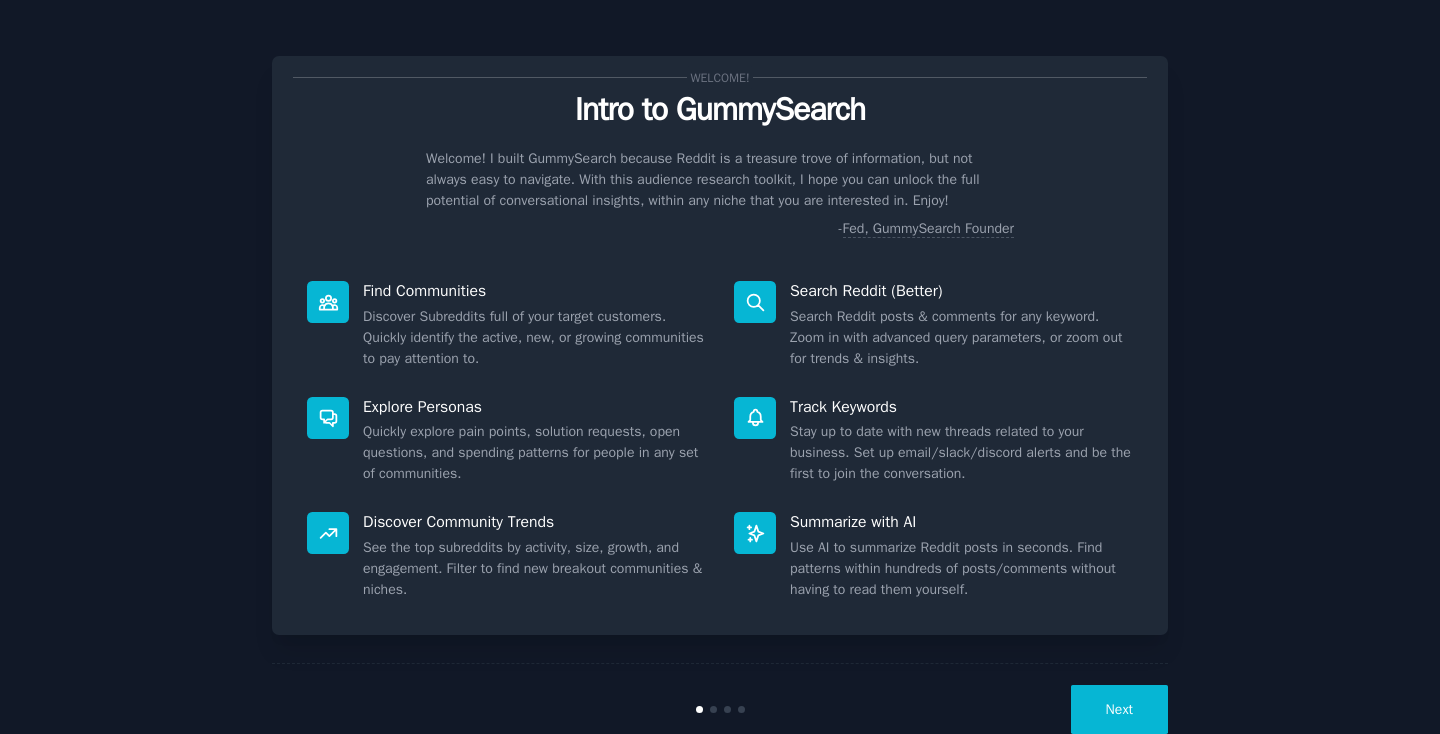 scroll, scrollTop: 0, scrollLeft: 0, axis: both 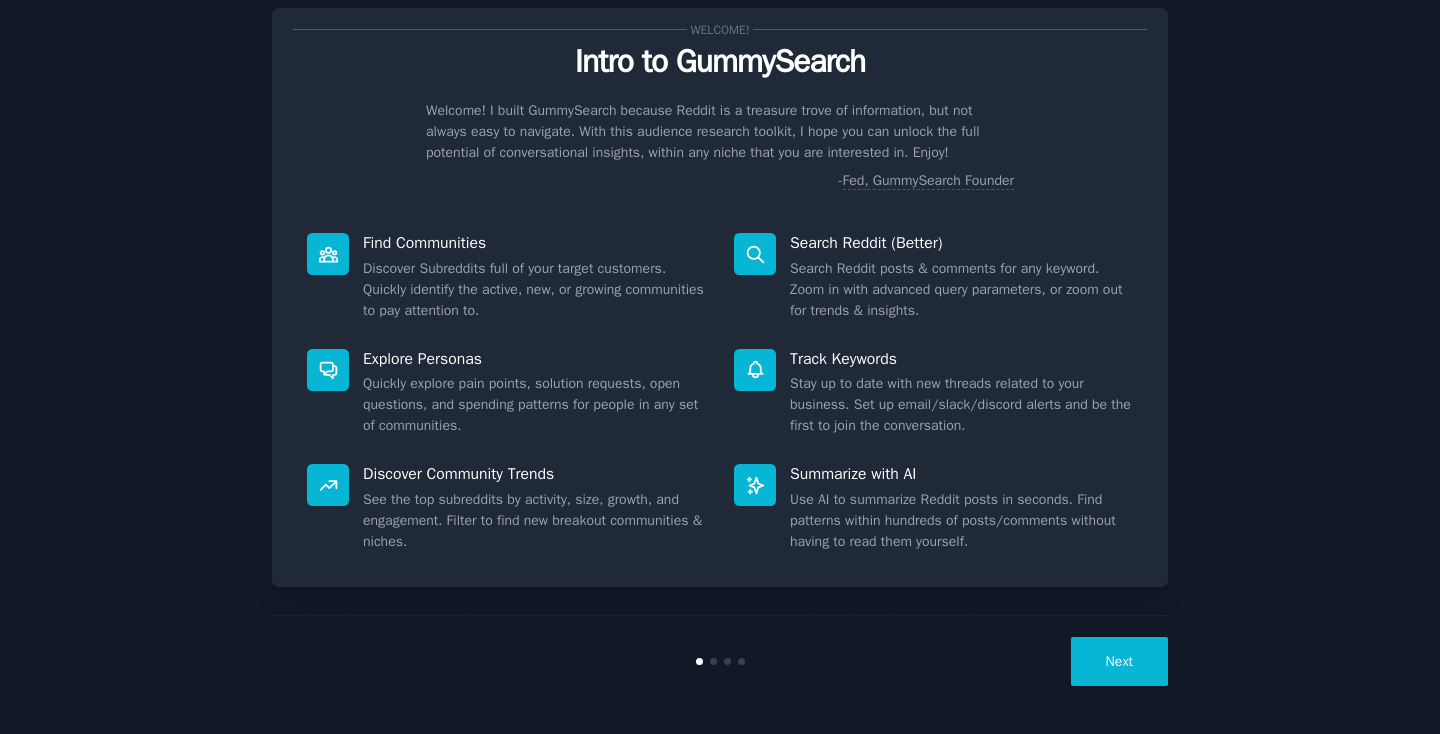 click on "Next" at bounding box center (1119, 661) 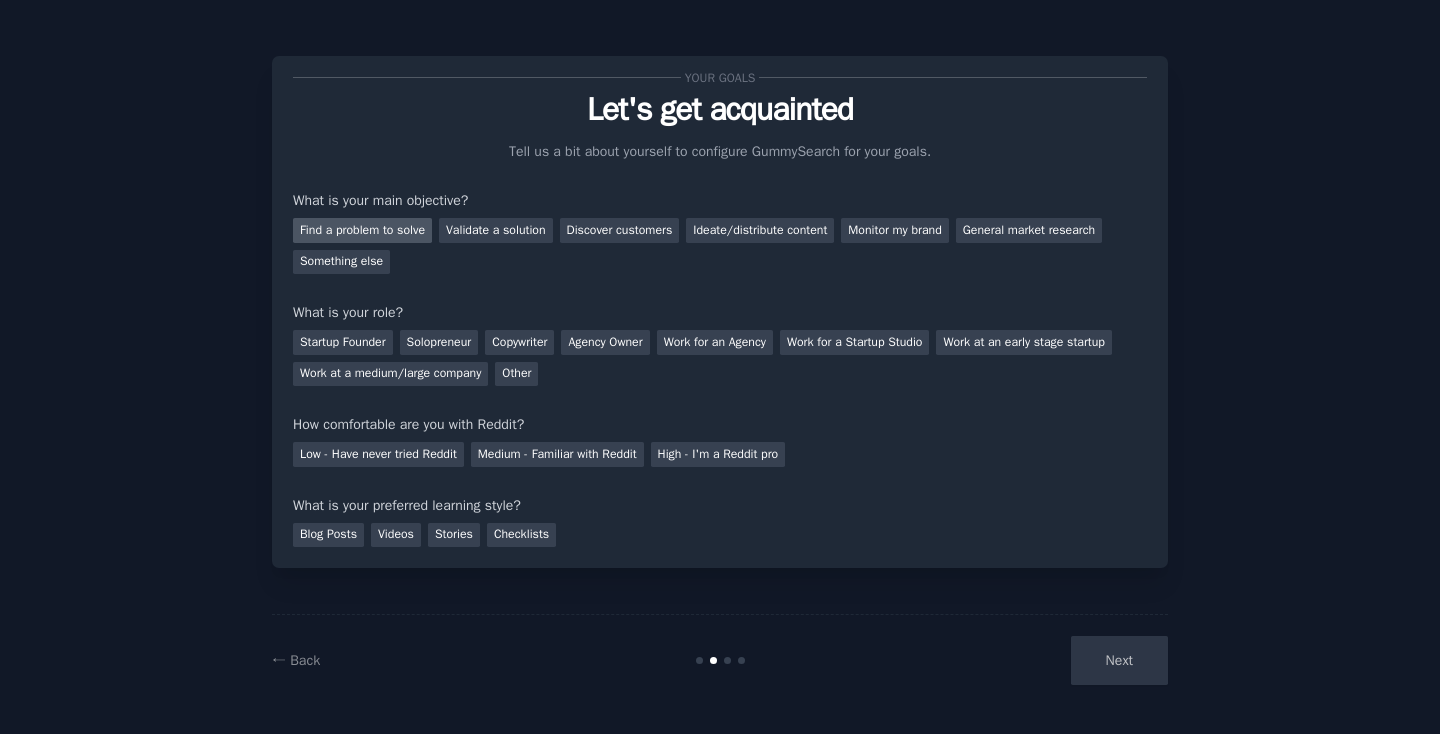 click on "Find a problem to solve" at bounding box center [362, 230] 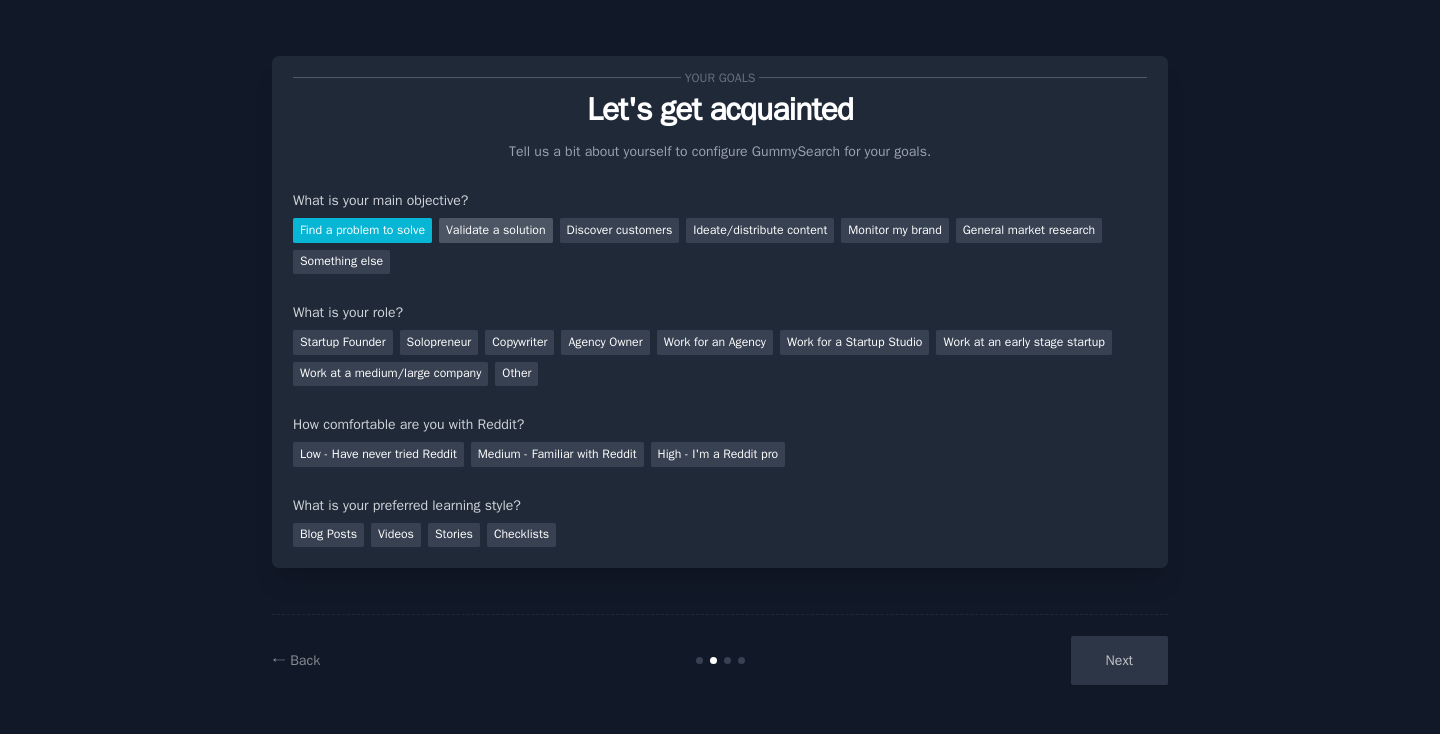 click on "Validate a solution" at bounding box center (496, 230) 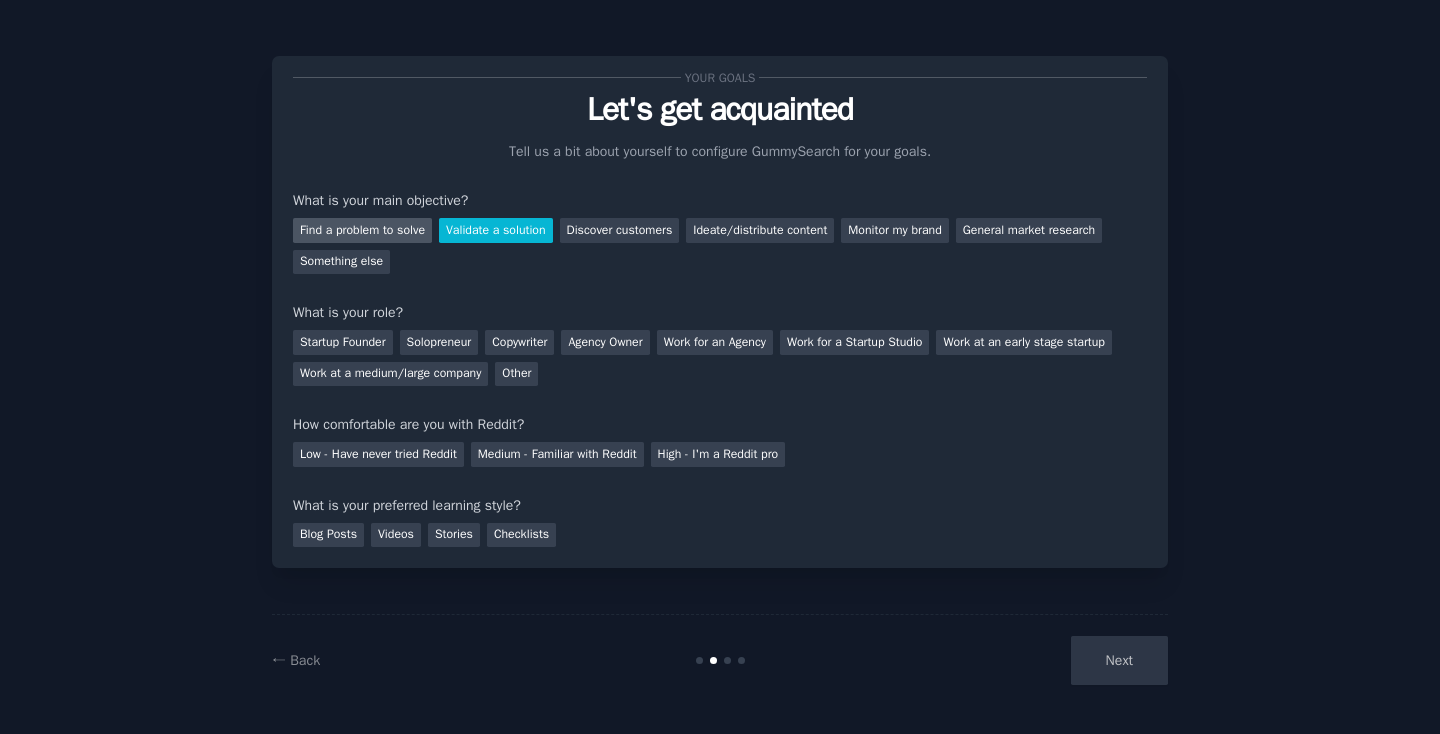 click on "Find a problem to solve" at bounding box center [362, 230] 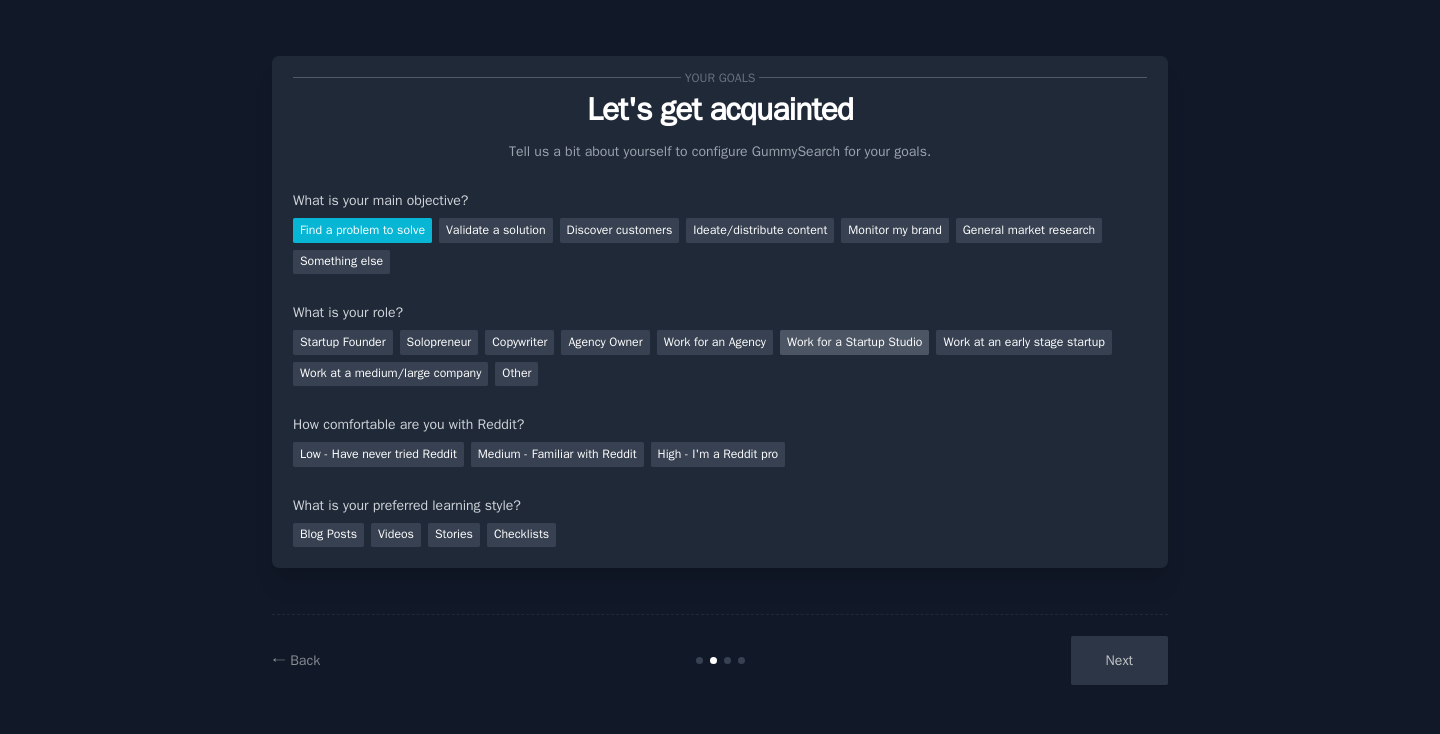 click on "Work for a Startup Studio" at bounding box center [855, 342] 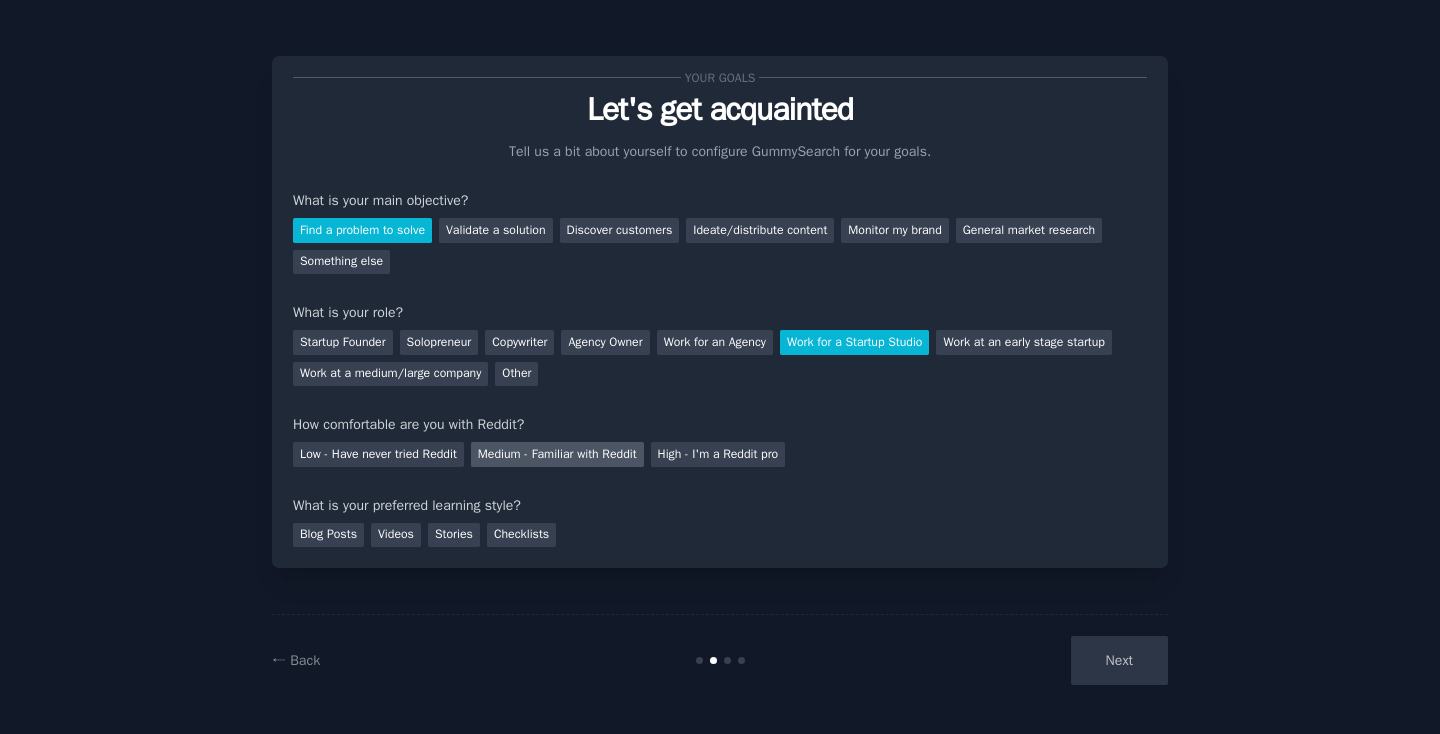 click on "Medium - Familiar with Reddit" at bounding box center (557, 454) 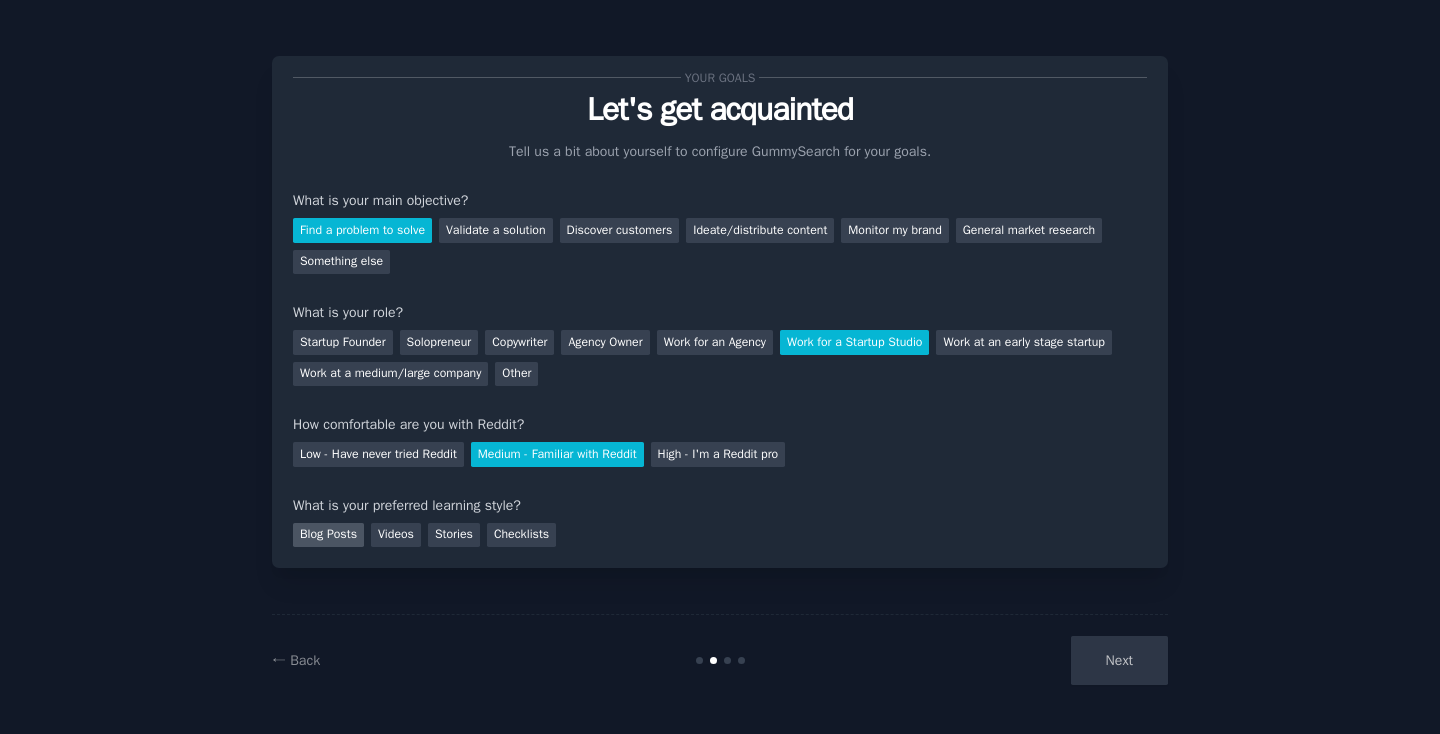 click on "Blog Posts" at bounding box center [328, 535] 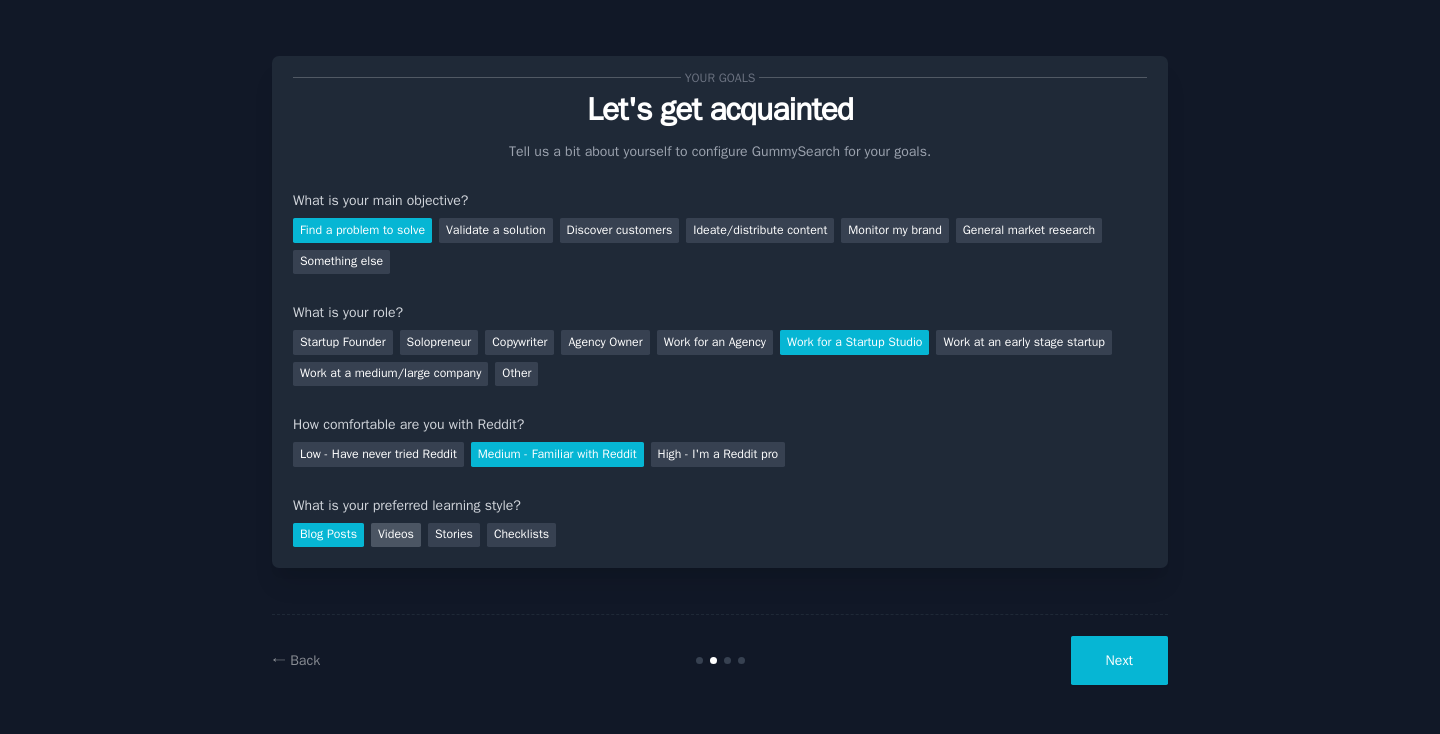 click on "Videos" at bounding box center (396, 535) 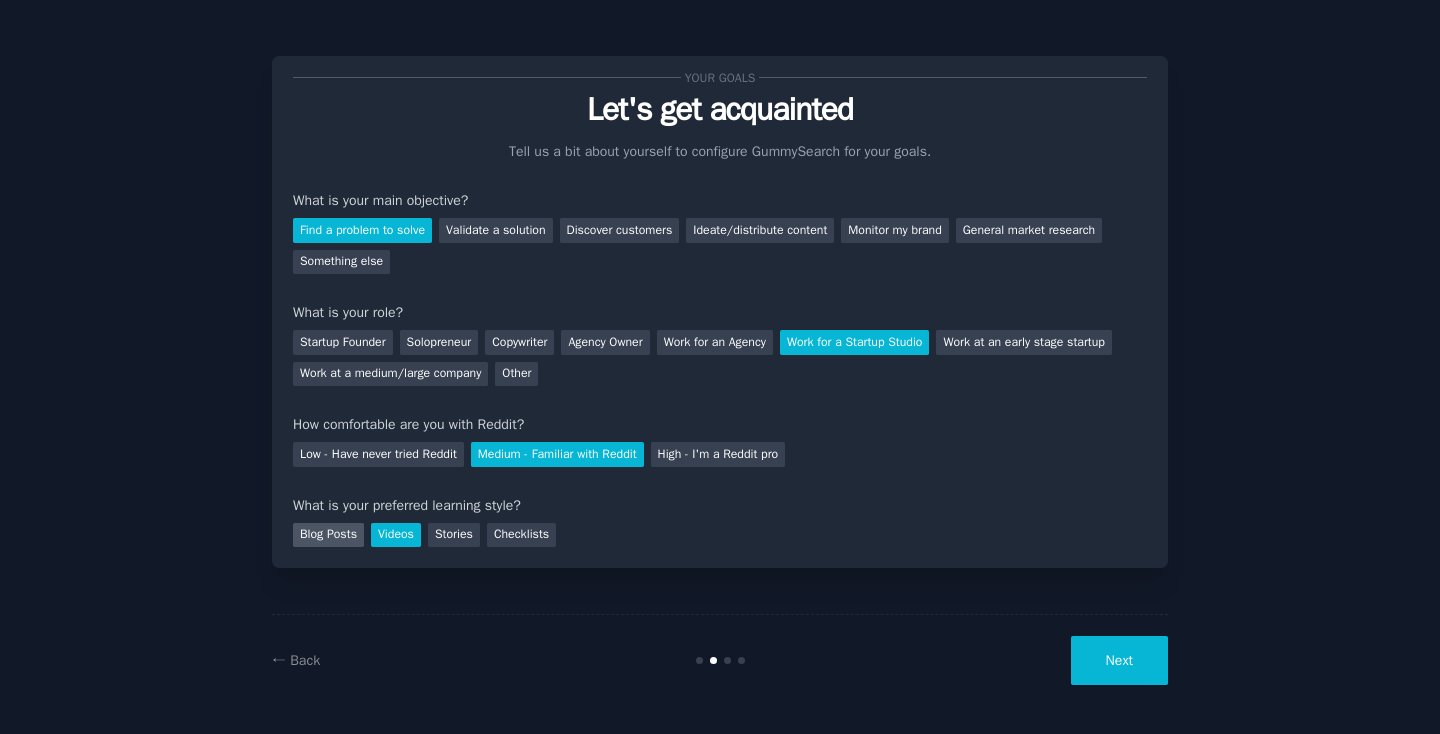 click on "Blog Posts" at bounding box center (328, 535) 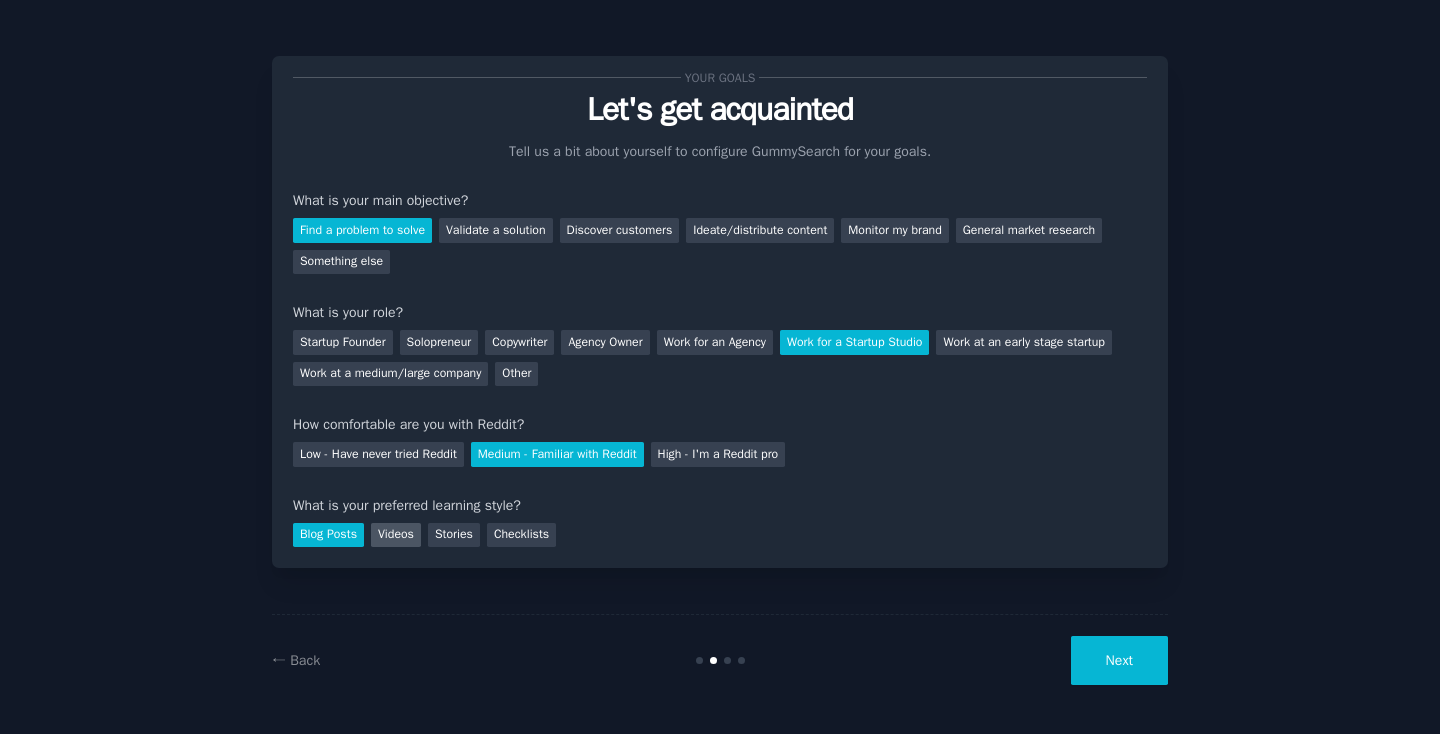 click on "Videos" at bounding box center (396, 535) 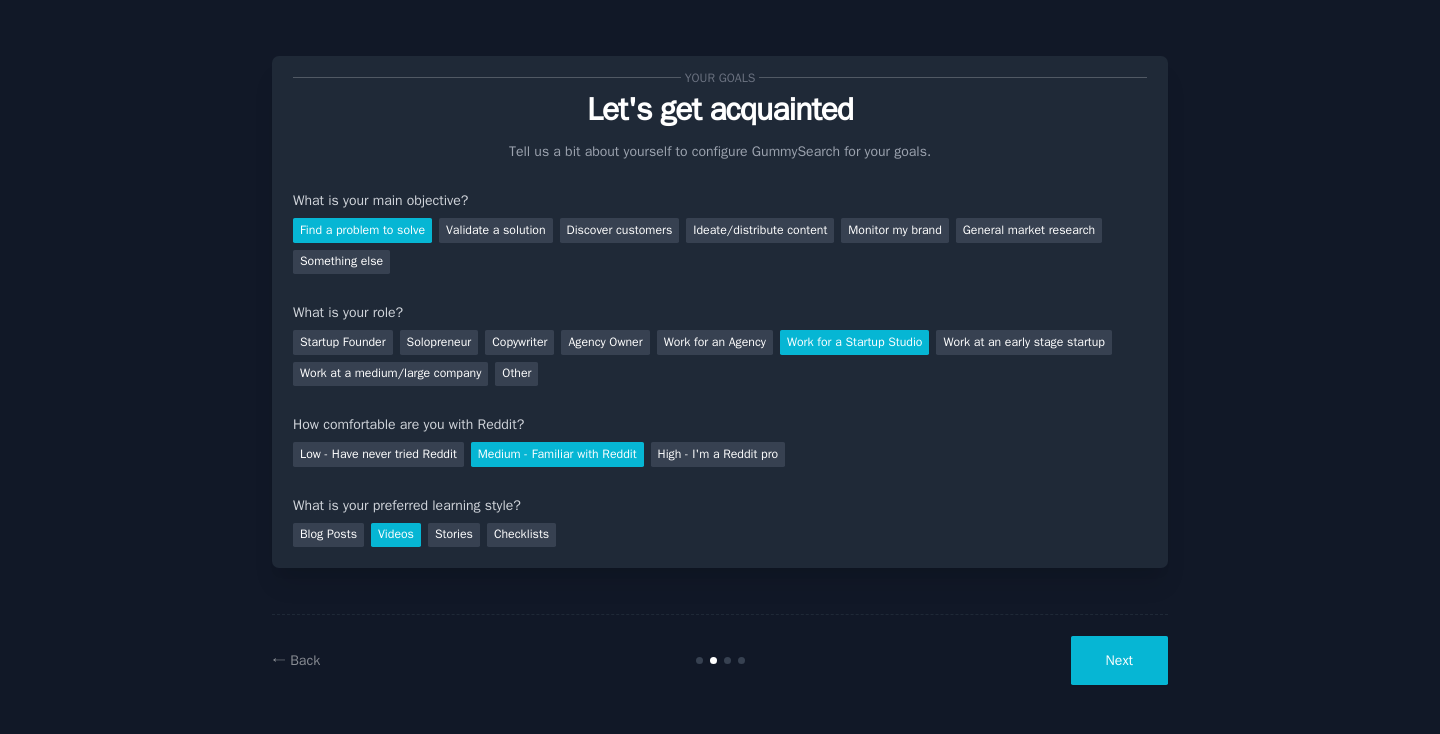 click on "Next" at bounding box center (1119, 660) 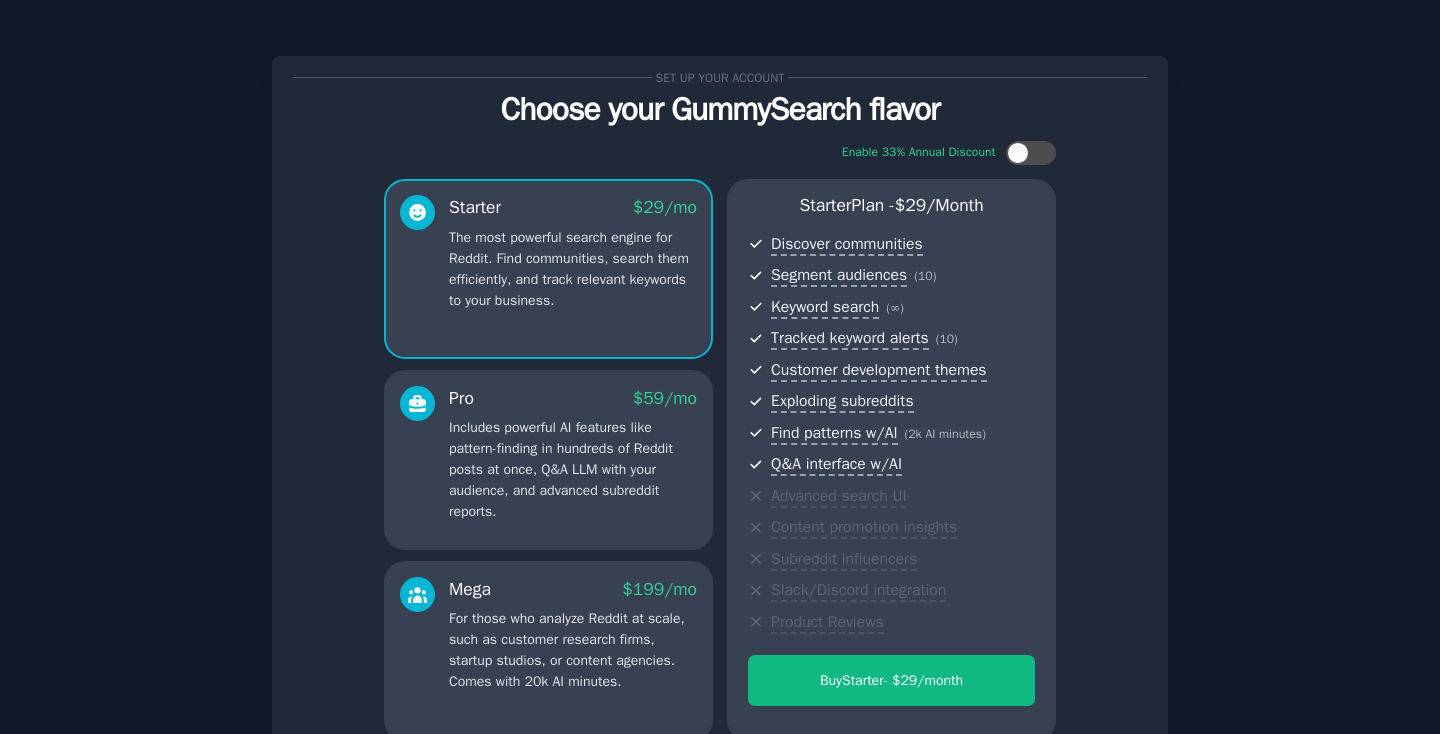 scroll, scrollTop: 214, scrollLeft: 0, axis: vertical 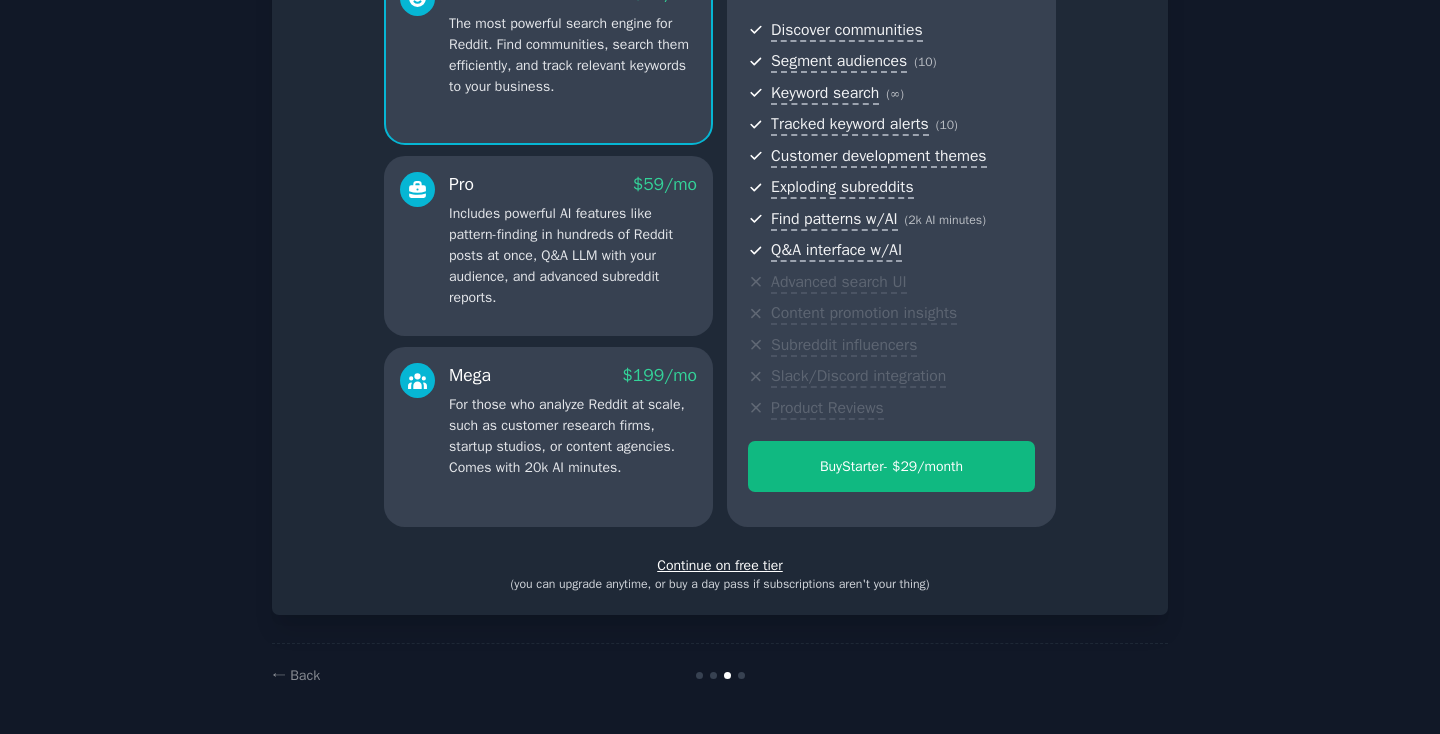 click on "Continue on free tier" at bounding box center (720, 565) 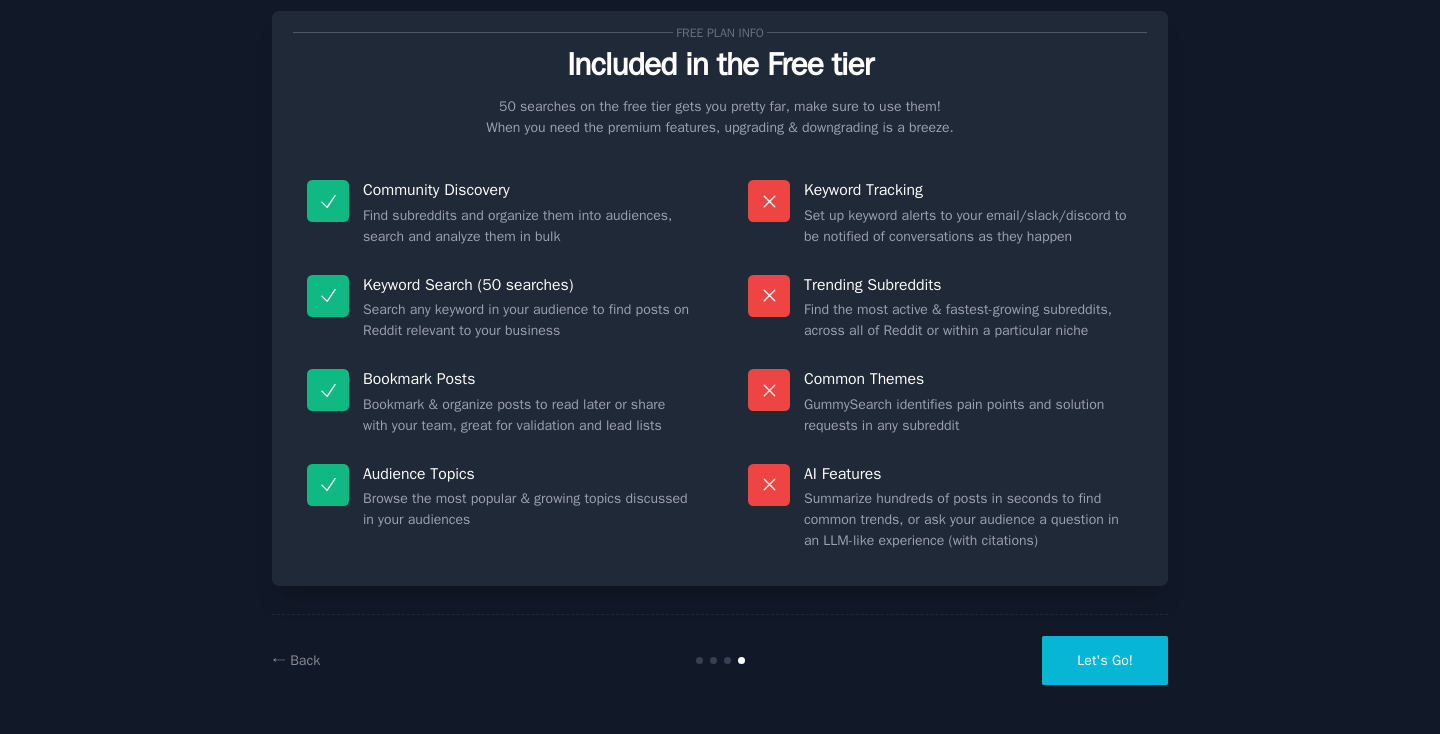 scroll, scrollTop: 0, scrollLeft: 0, axis: both 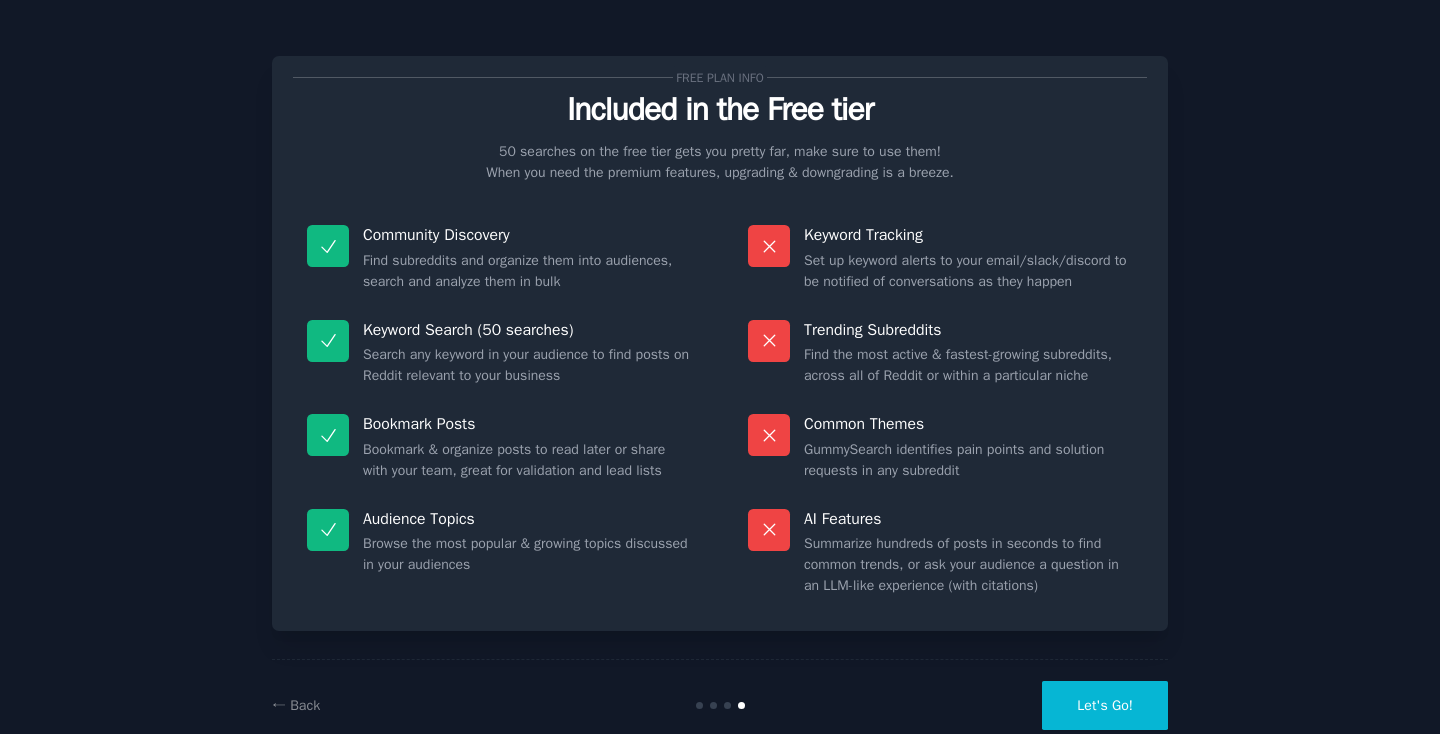 click on "Let's Go!" at bounding box center [1105, 705] 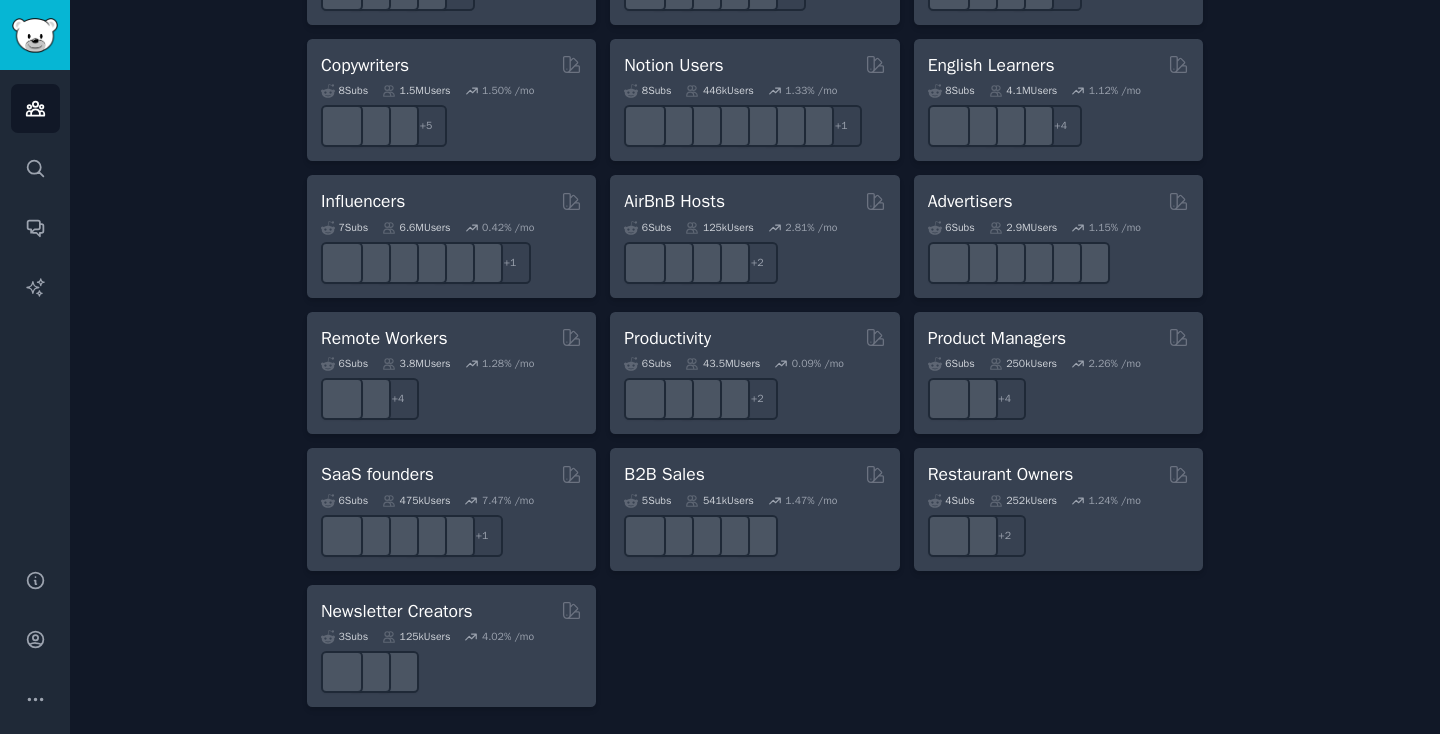 scroll, scrollTop: 0, scrollLeft: 0, axis: both 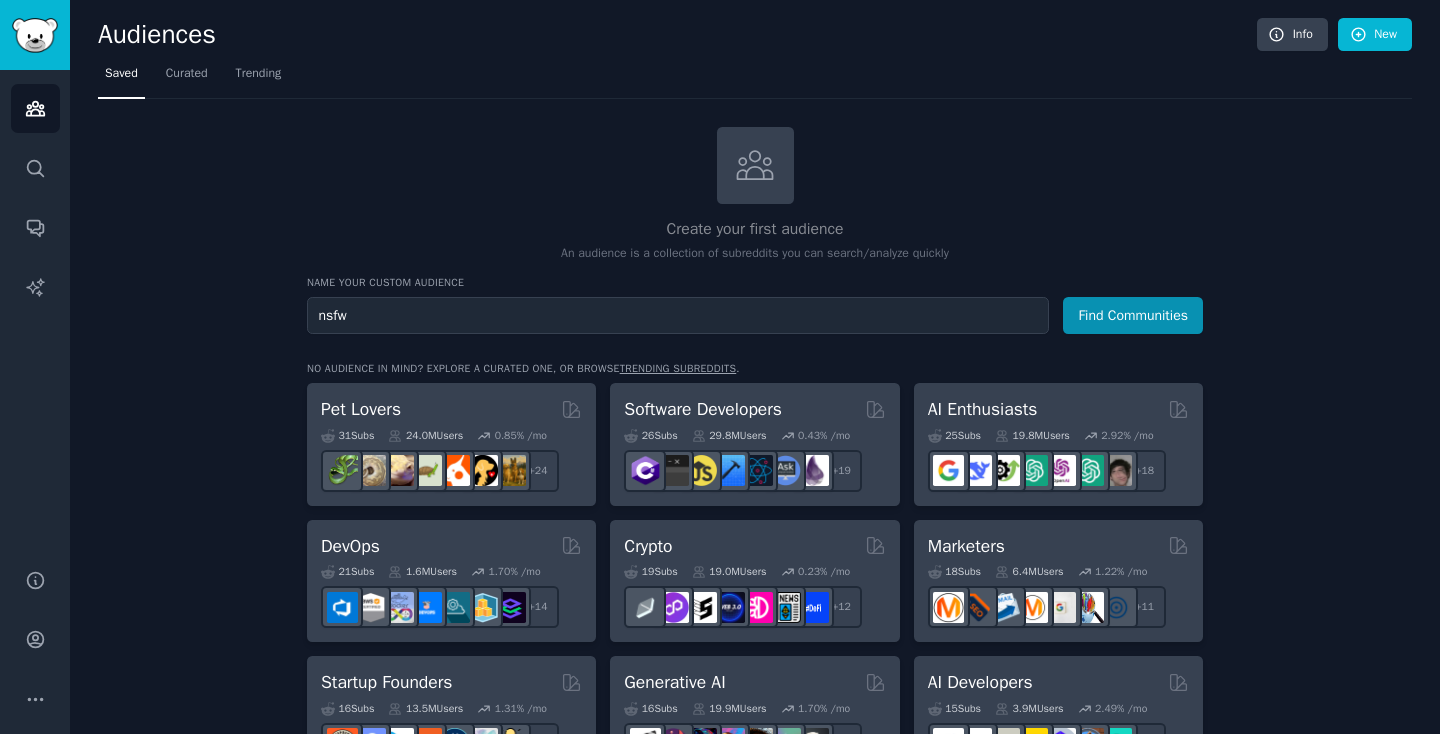 type on "nsfw" 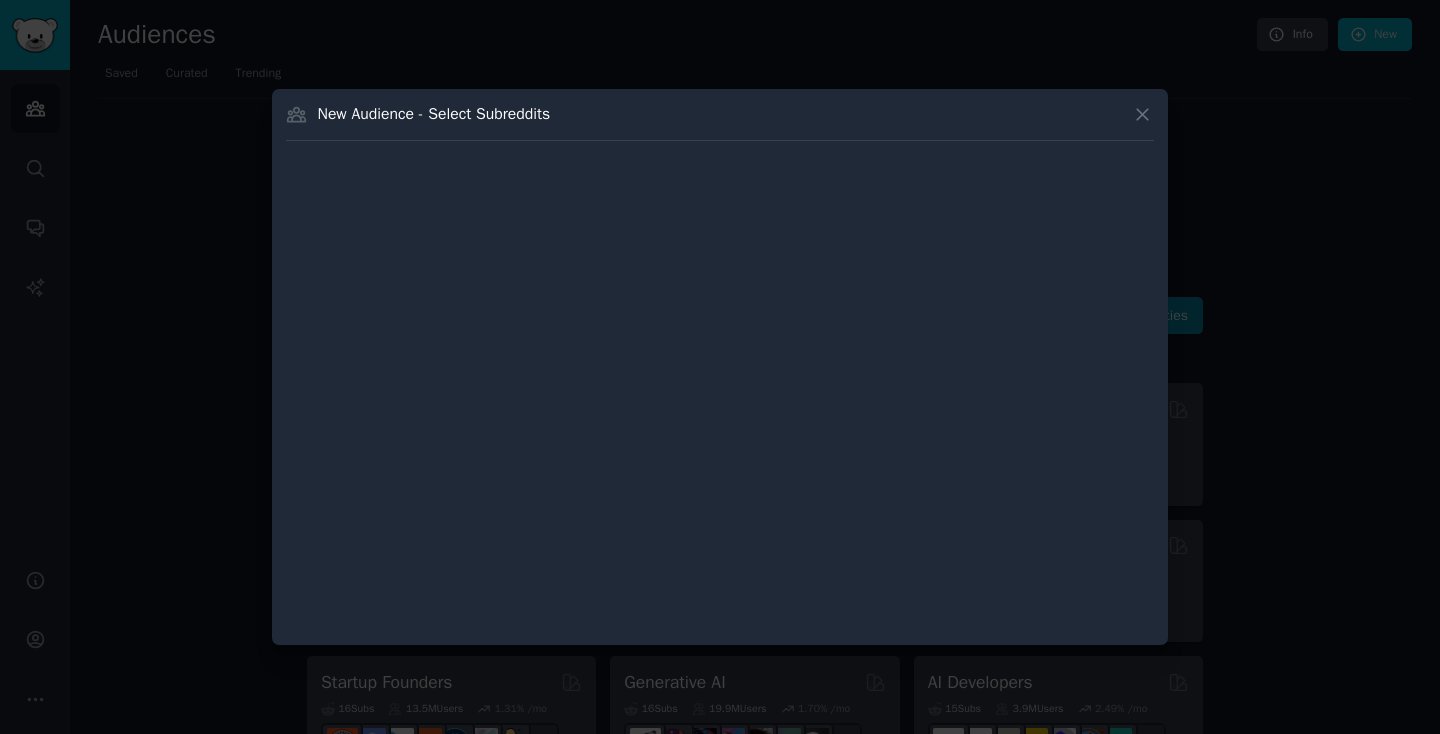type 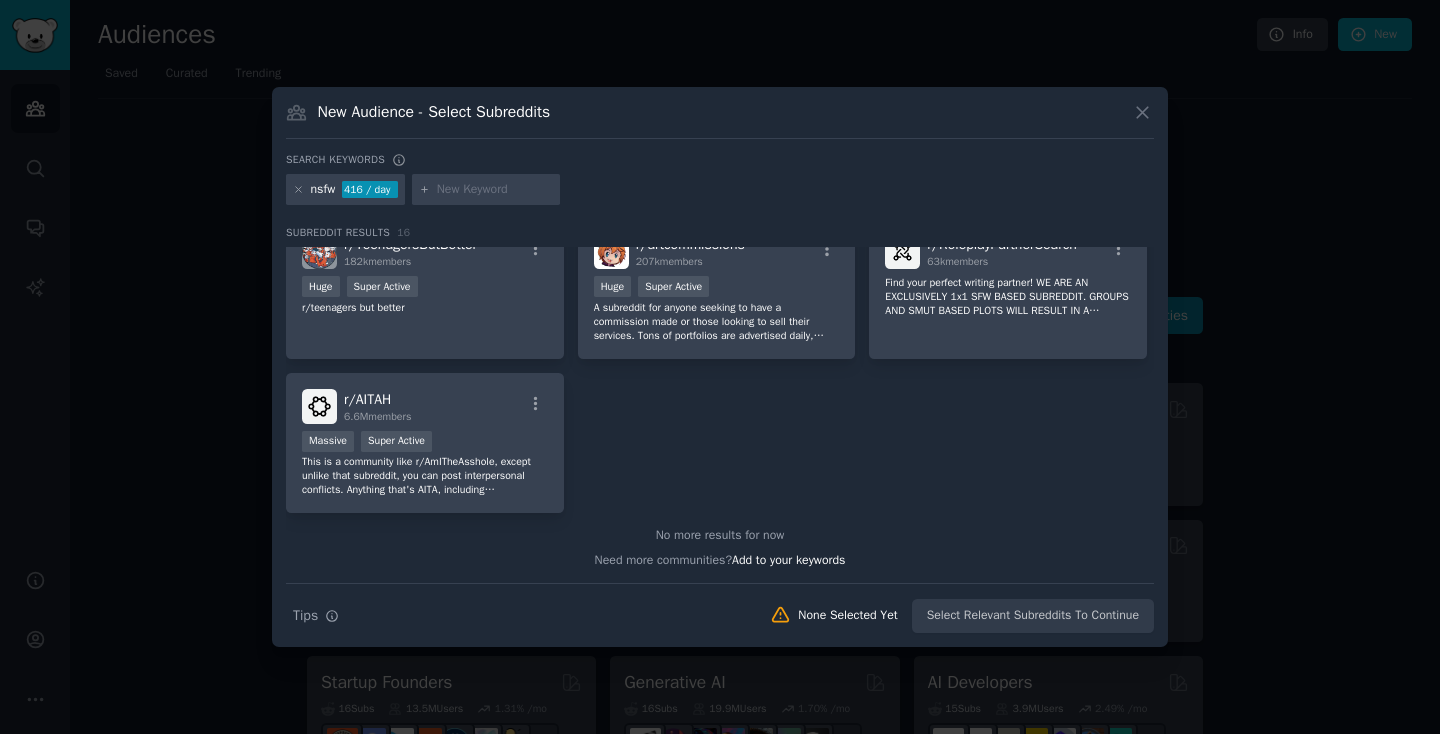 scroll, scrollTop: 0, scrollLeft: 0, axis: both 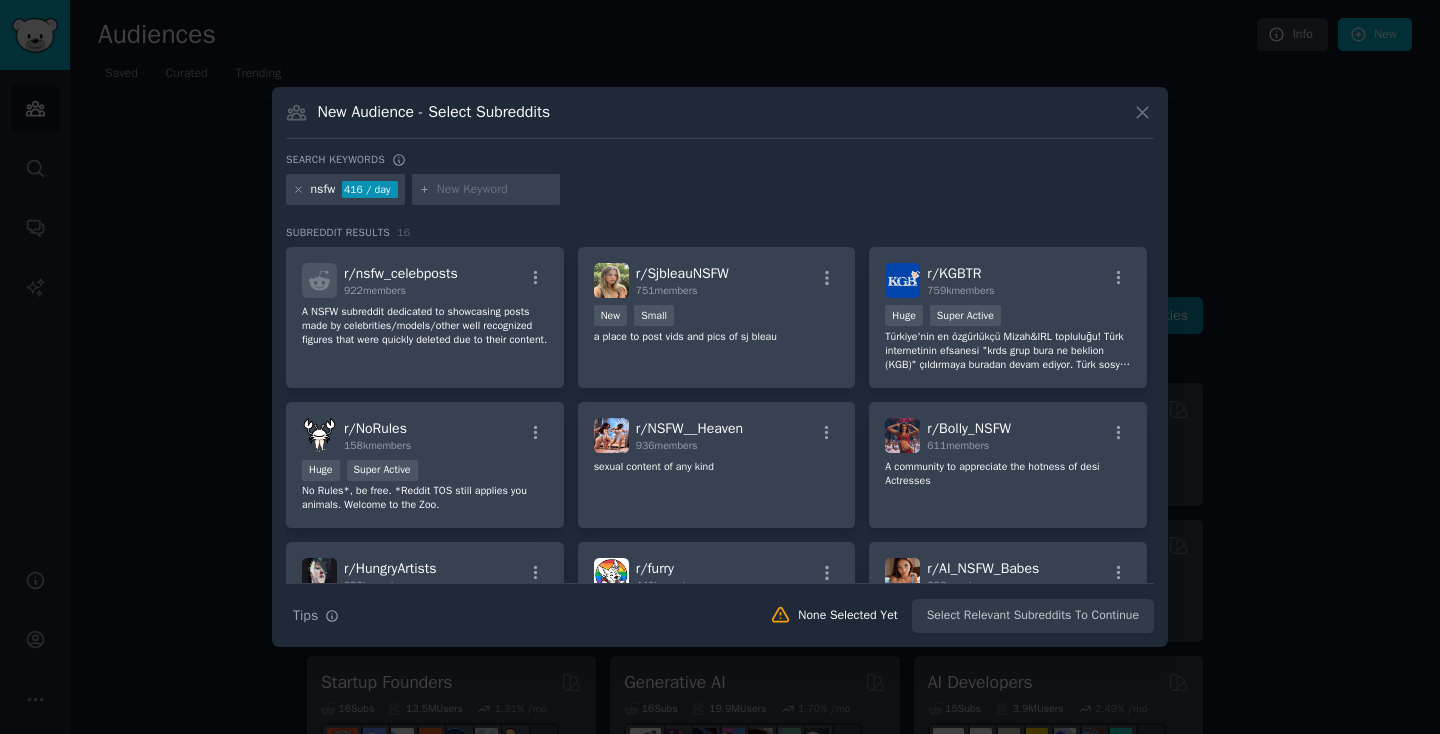 click at bounding box center [720, 367] 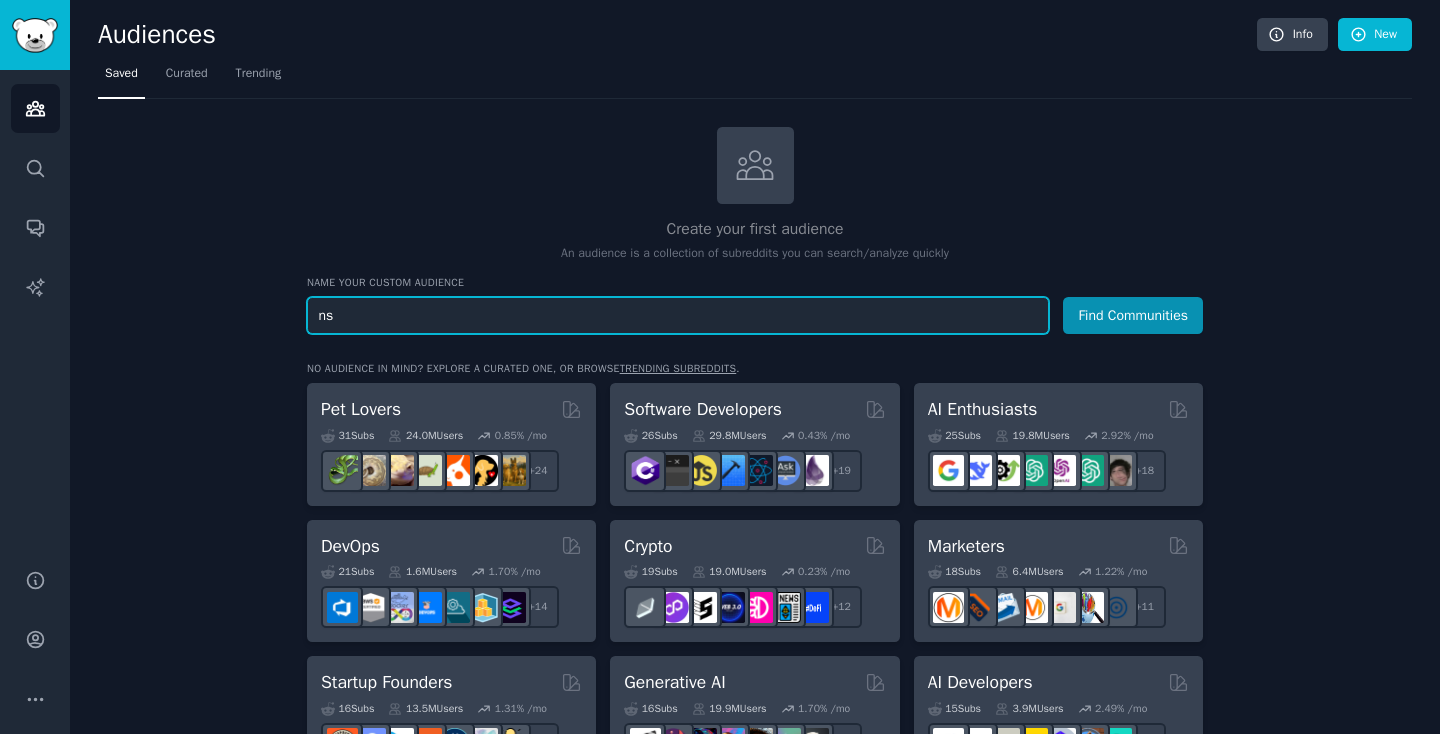 type on "n" 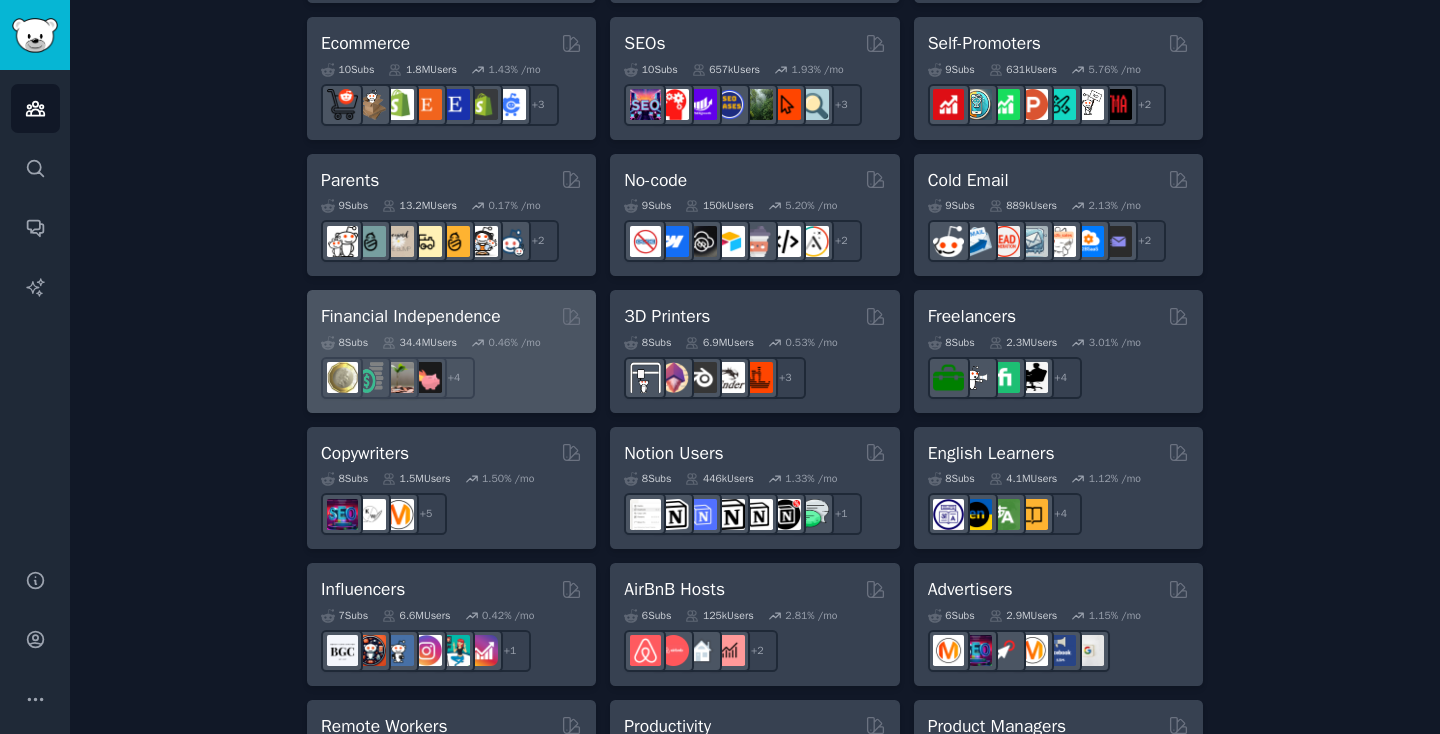 scroll, scrollTop: 0, scrollLeft: 0, axis: both 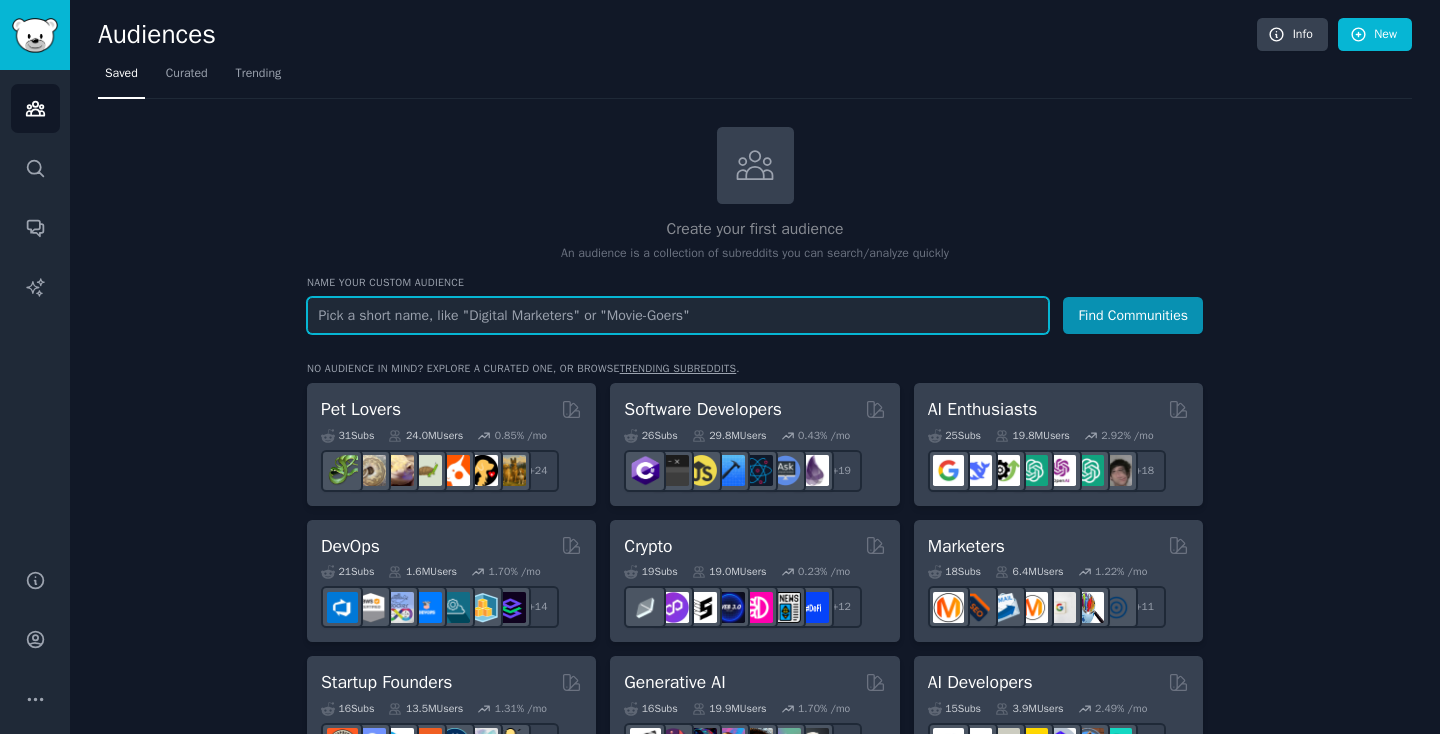 click at bounding box center (678, 315) 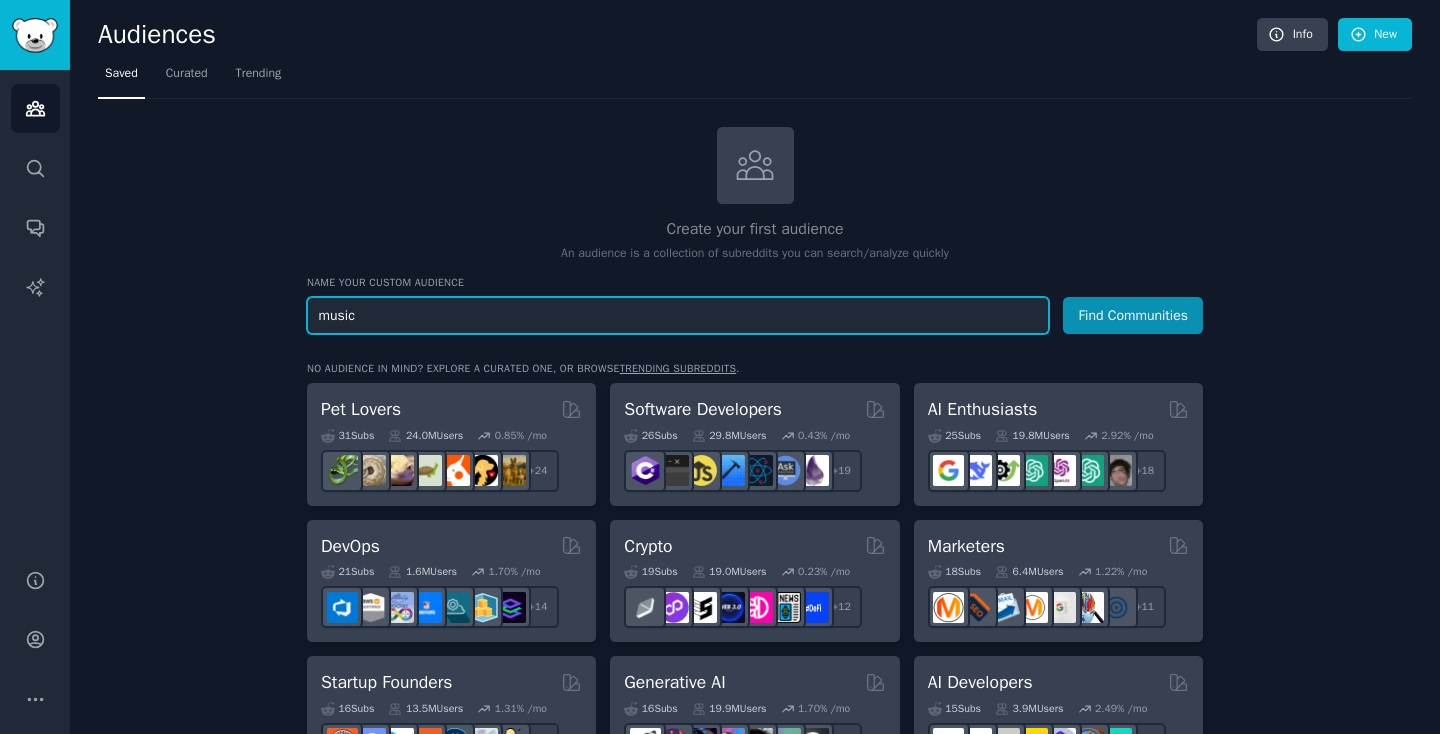 type on "music" 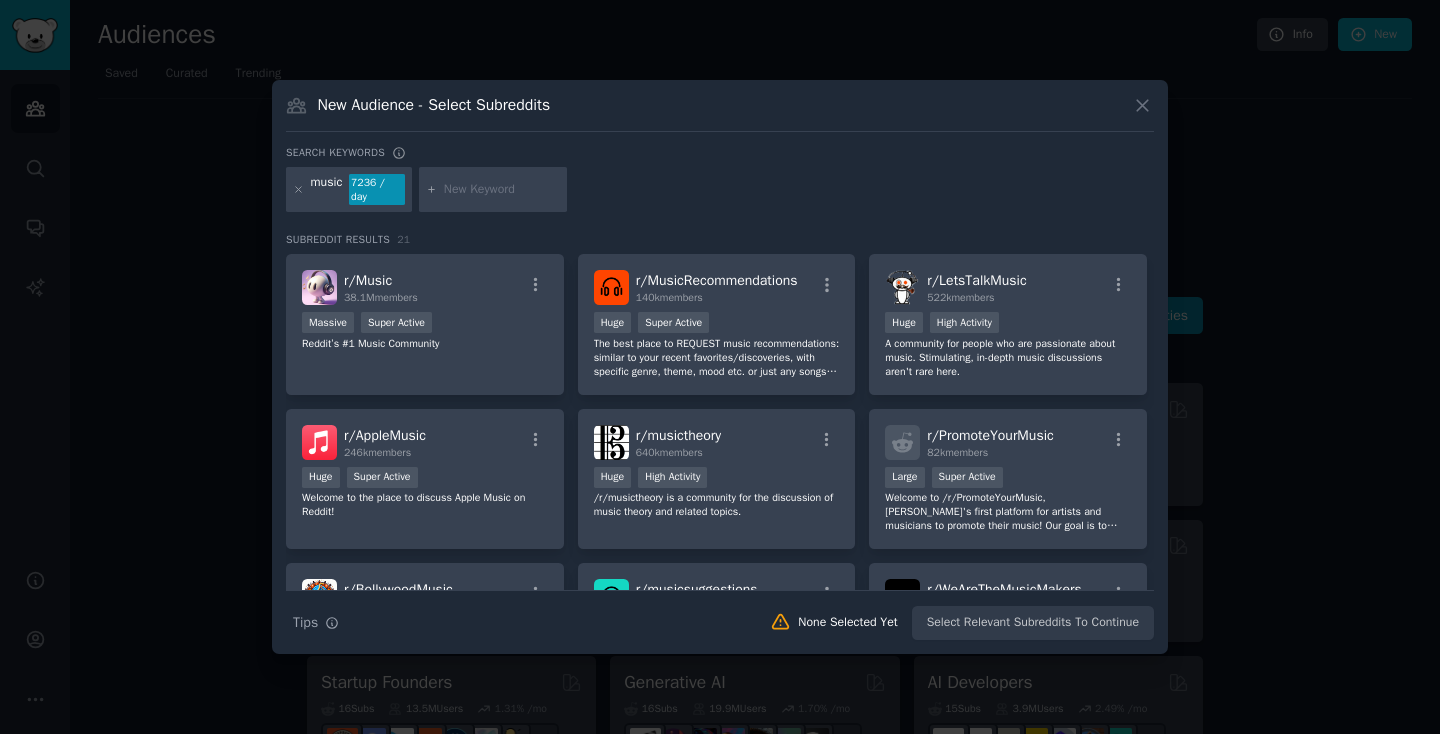 scroll, scrollTop: 584, scrollLeft: 0, axis: vertical 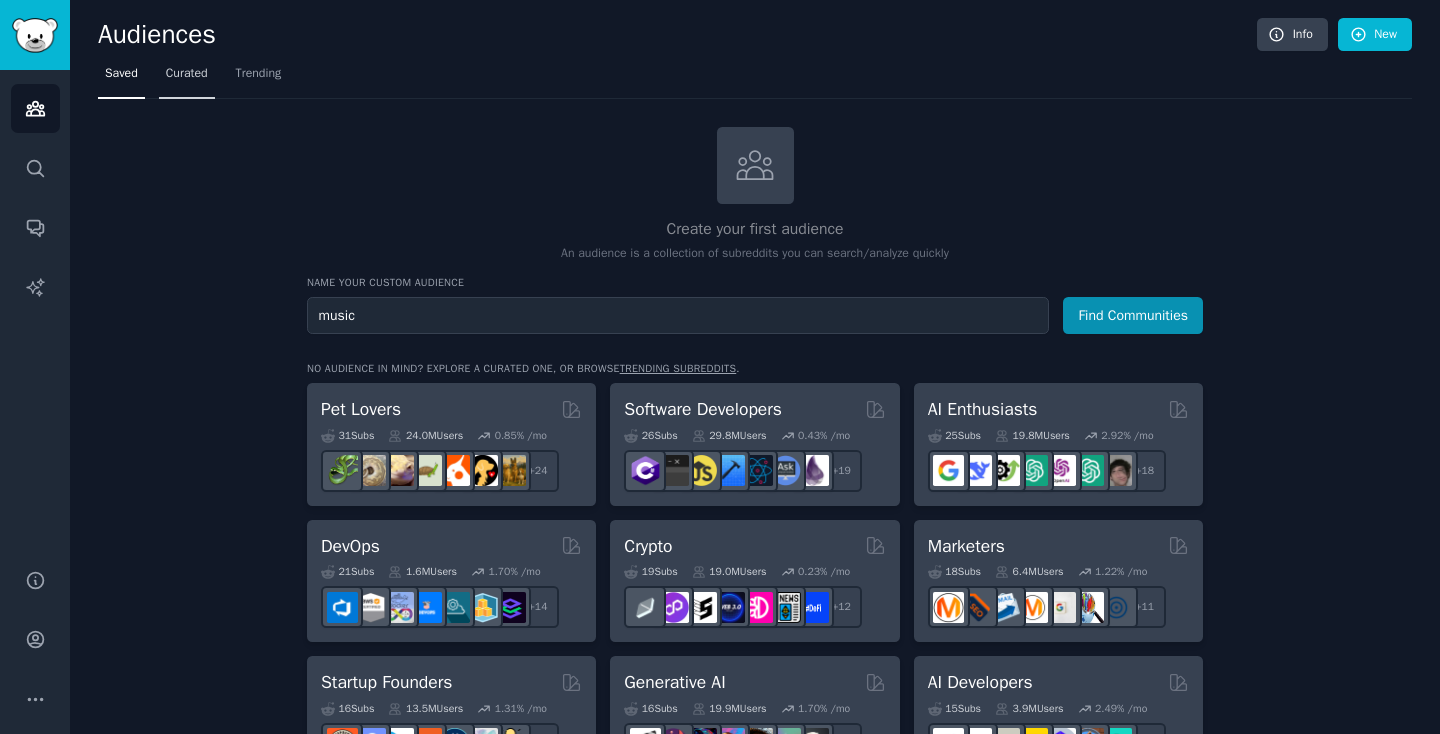 click on "Curated" at bounding box center (187, 74) 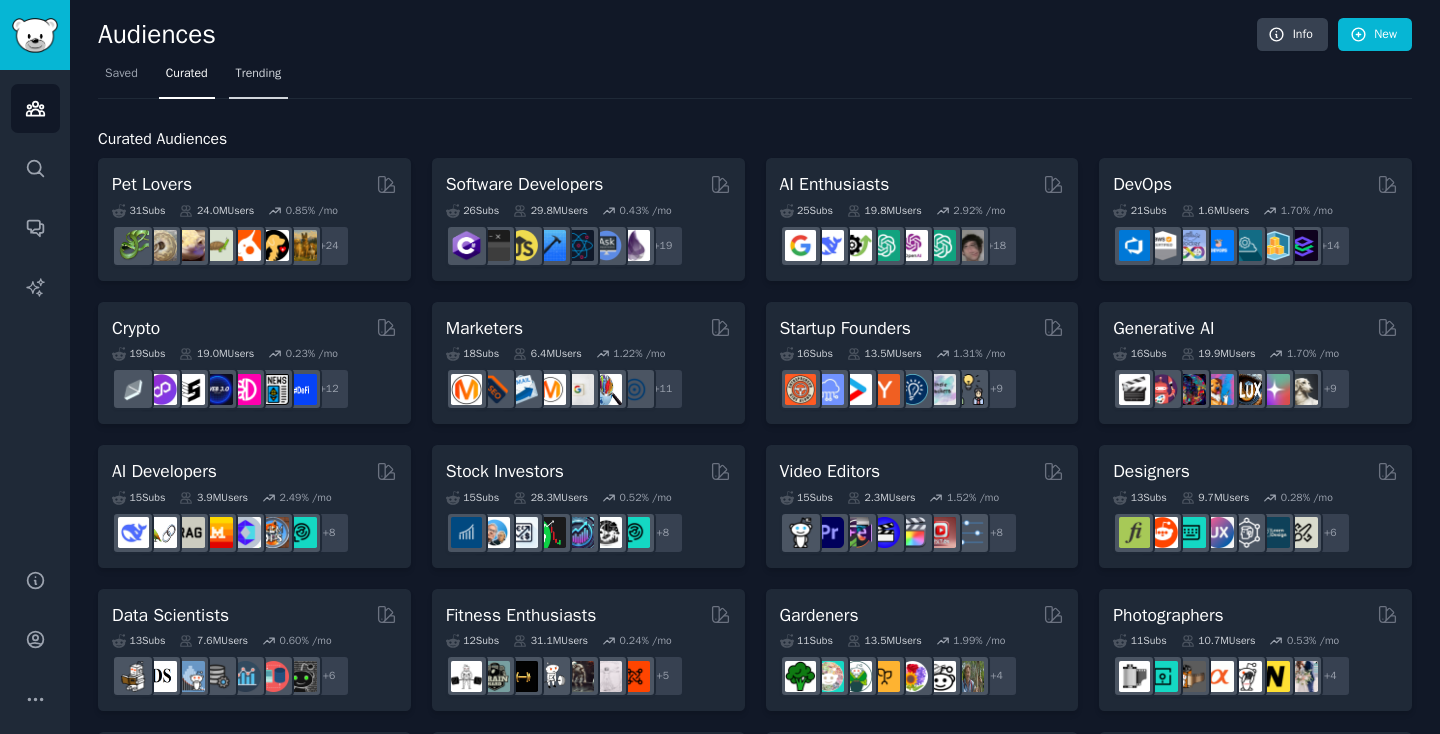 click on "Trending" at bounding box center (259, 74) 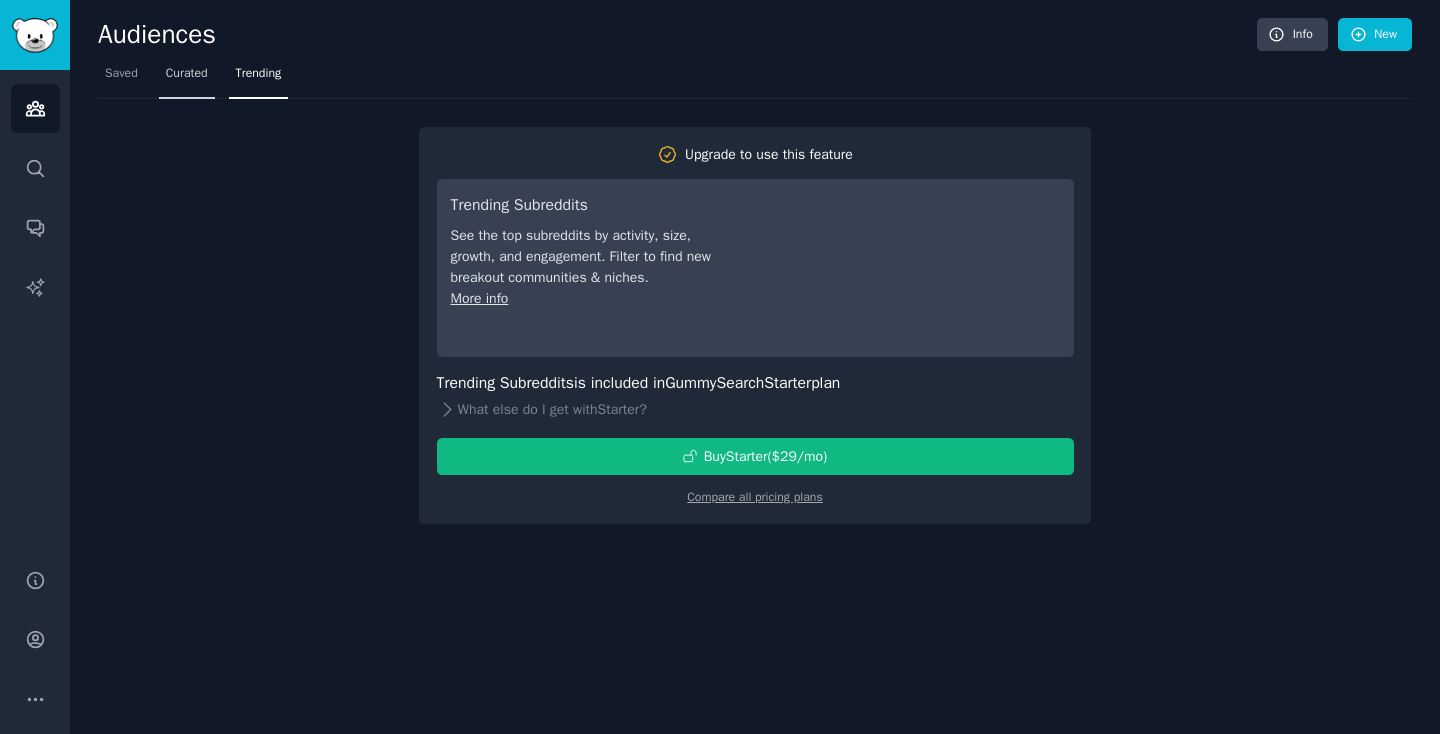 click on "Curated" at bounding box center [187, 78] 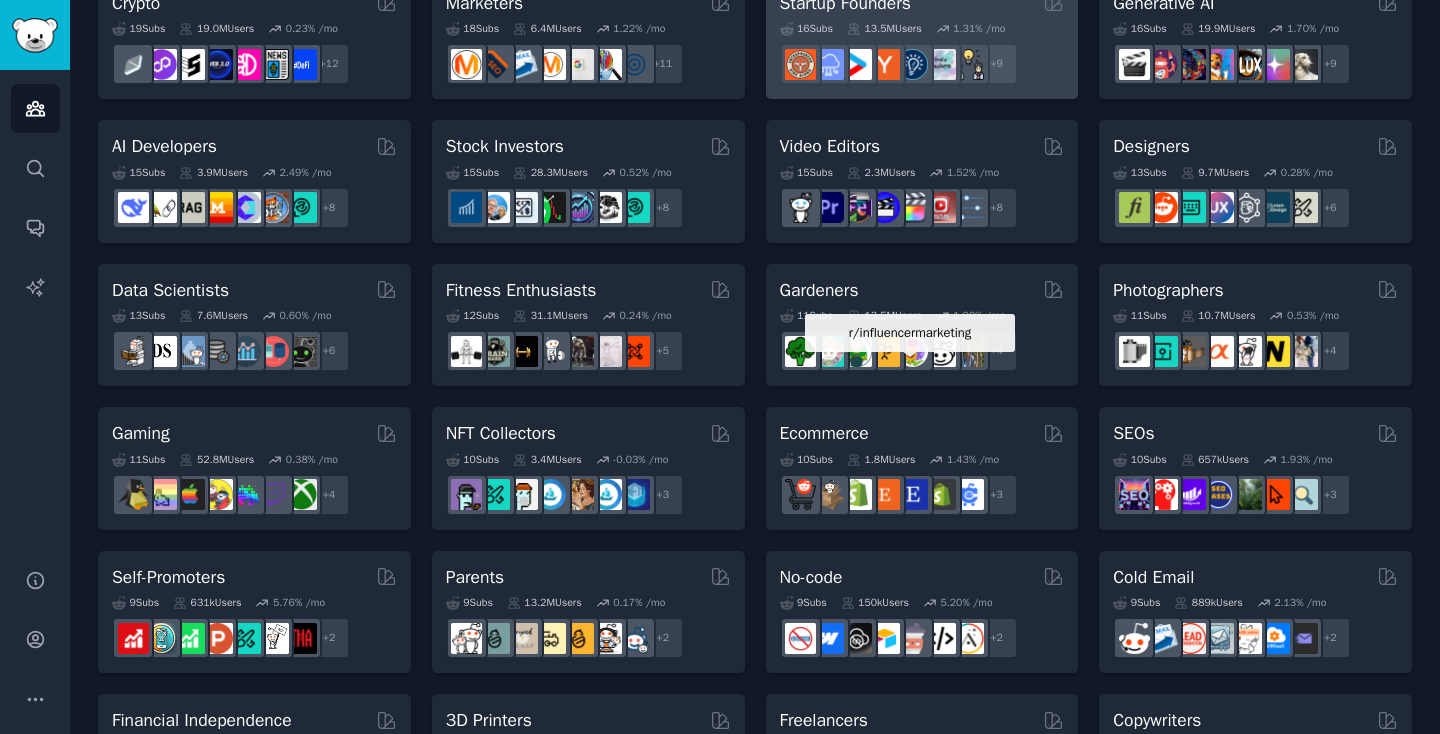 scroll, scrollTop: 0, scrollLeft: 0, axis: both 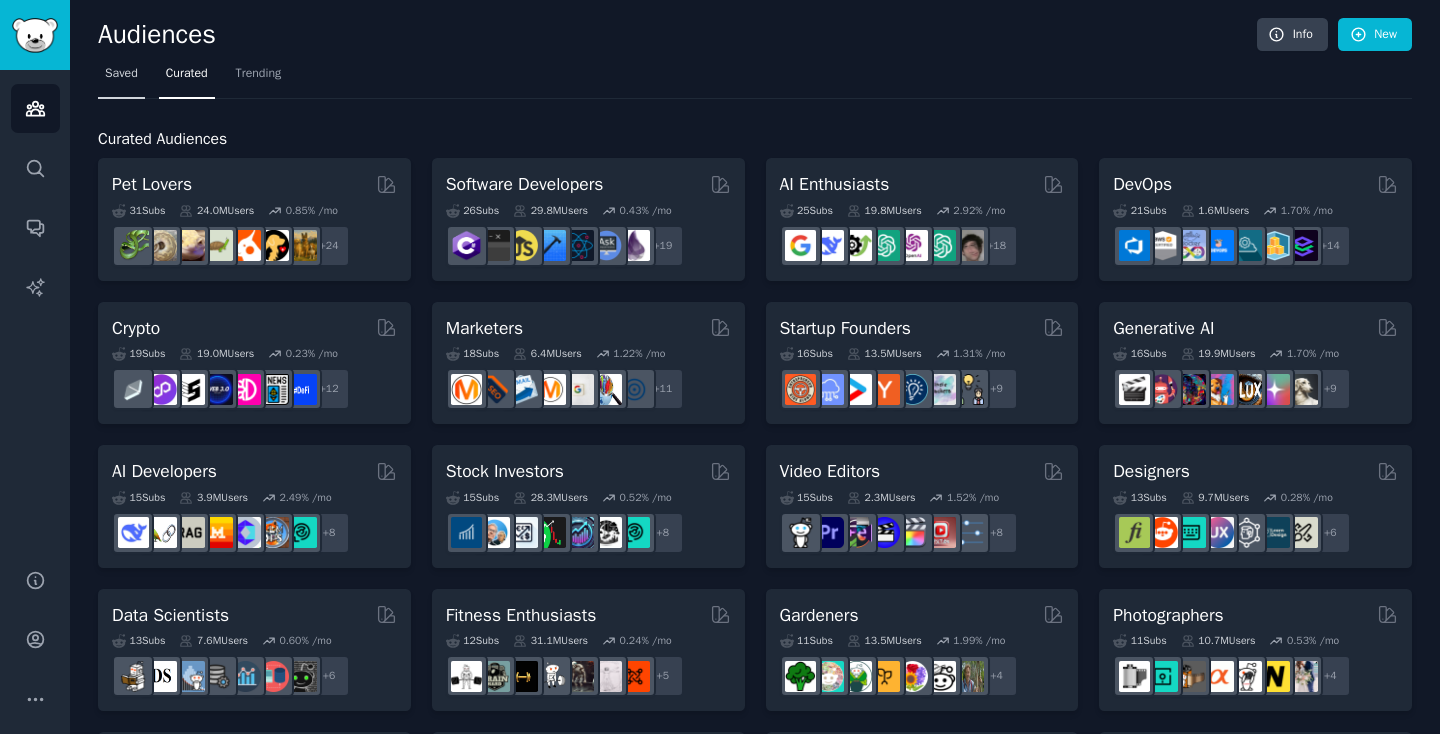 click on "Saved" at bounding box center (121, 74) 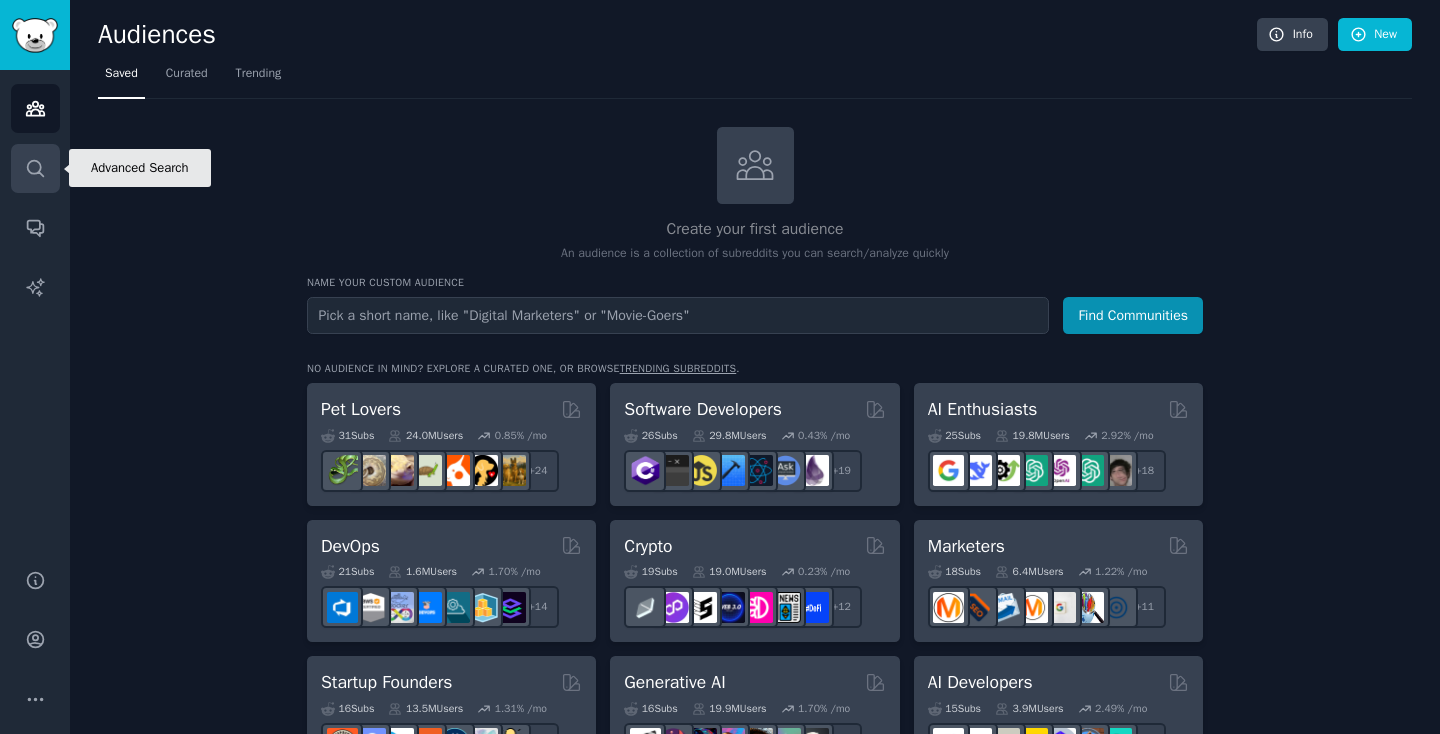 click on "Search" at bounding box center (35, 168) 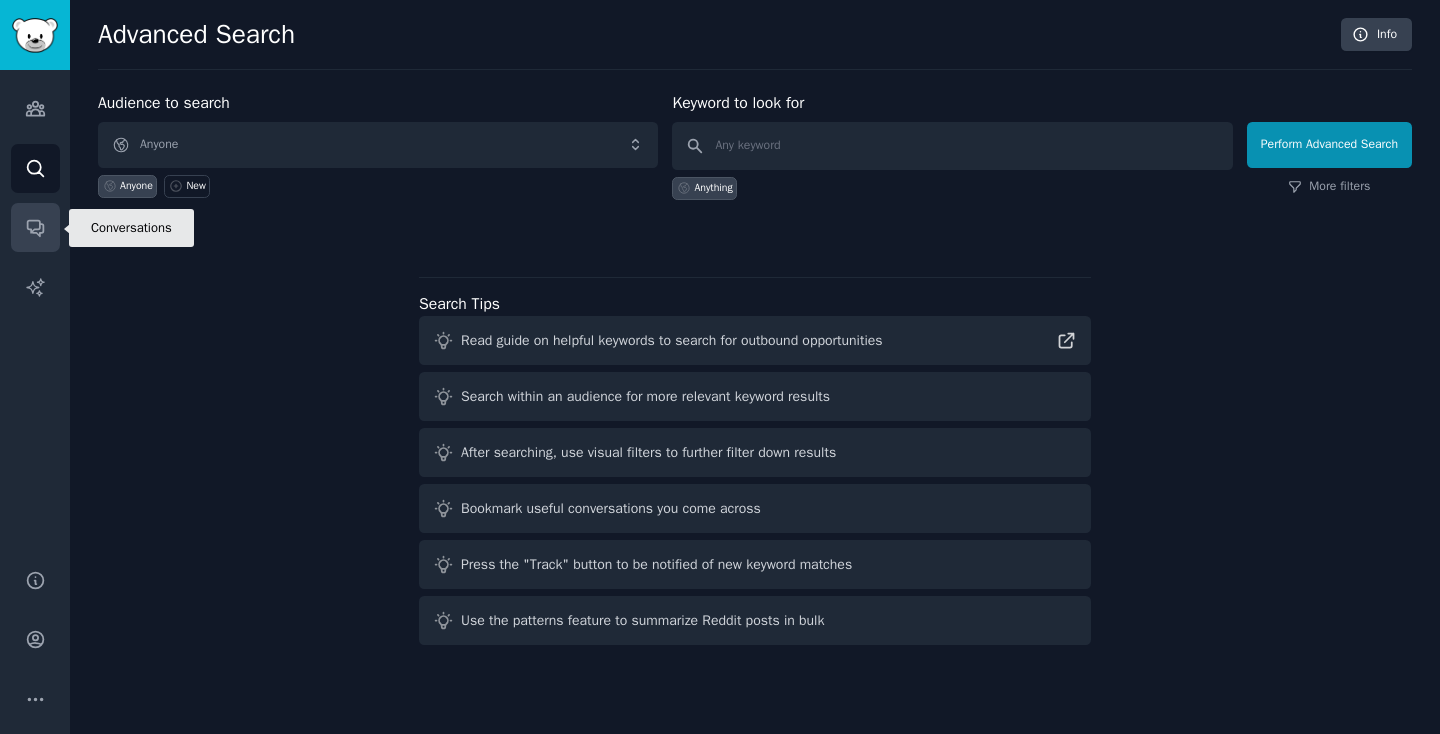 click on "Conversations" at bounding box center (35, 227) 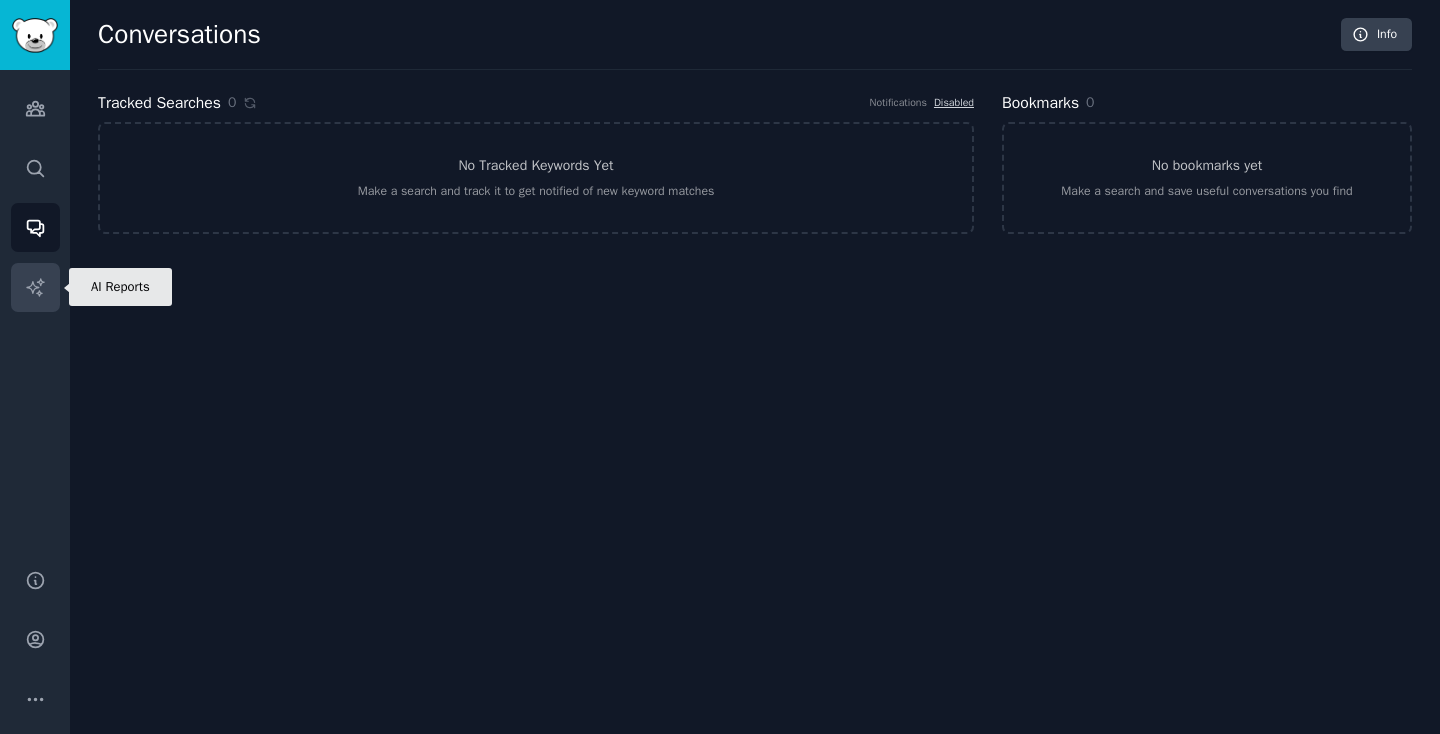 click on "AI Reports" at bounding box center [35, 287] 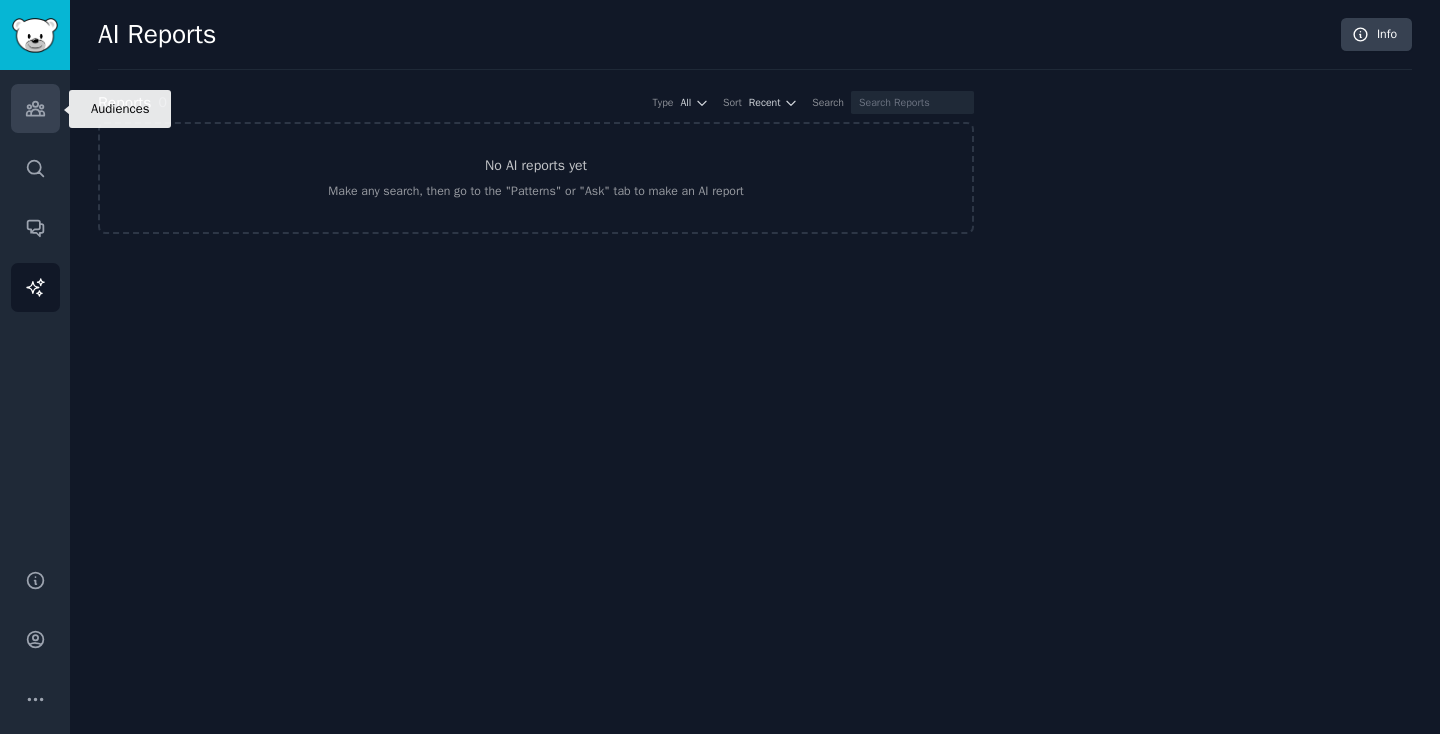 click on "Audiences" at bounding box center (35, 108) 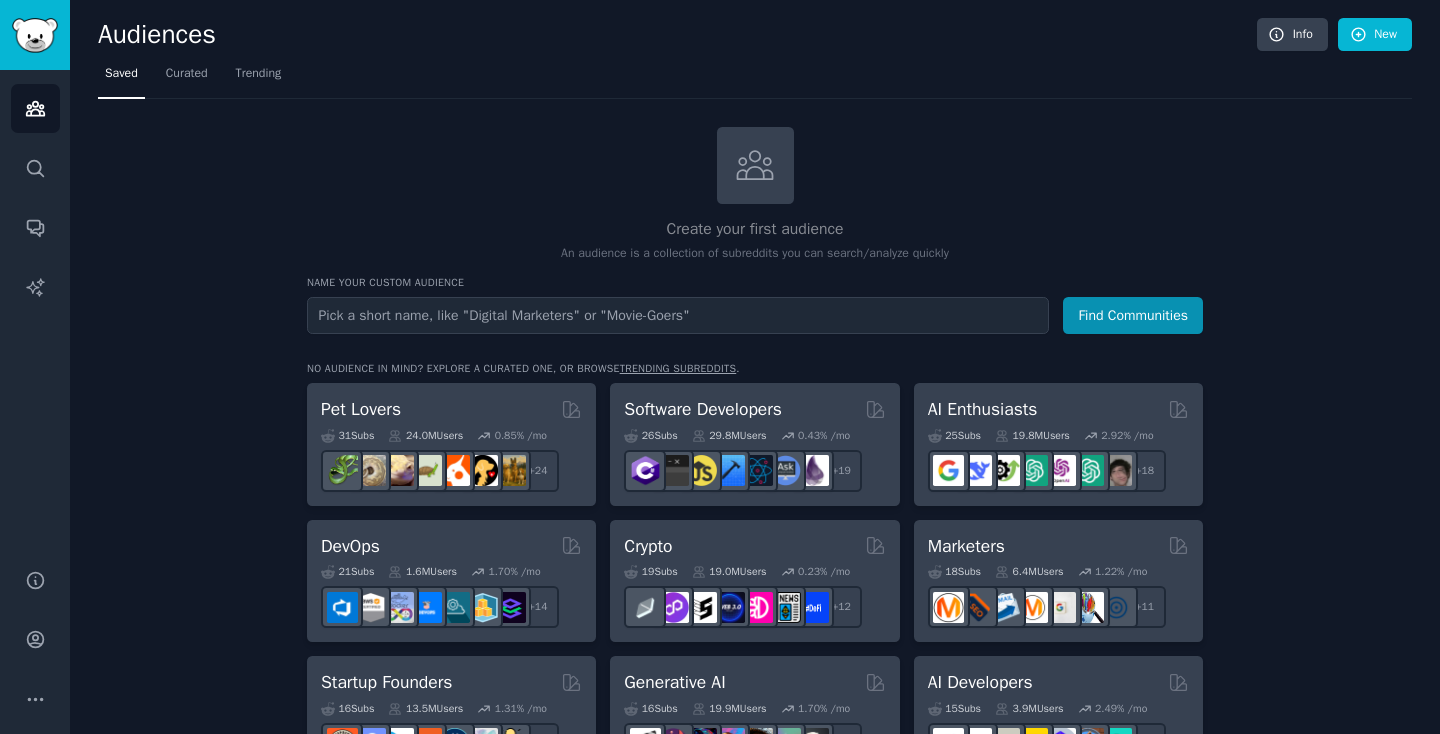 click at bounding box center [678, 315] 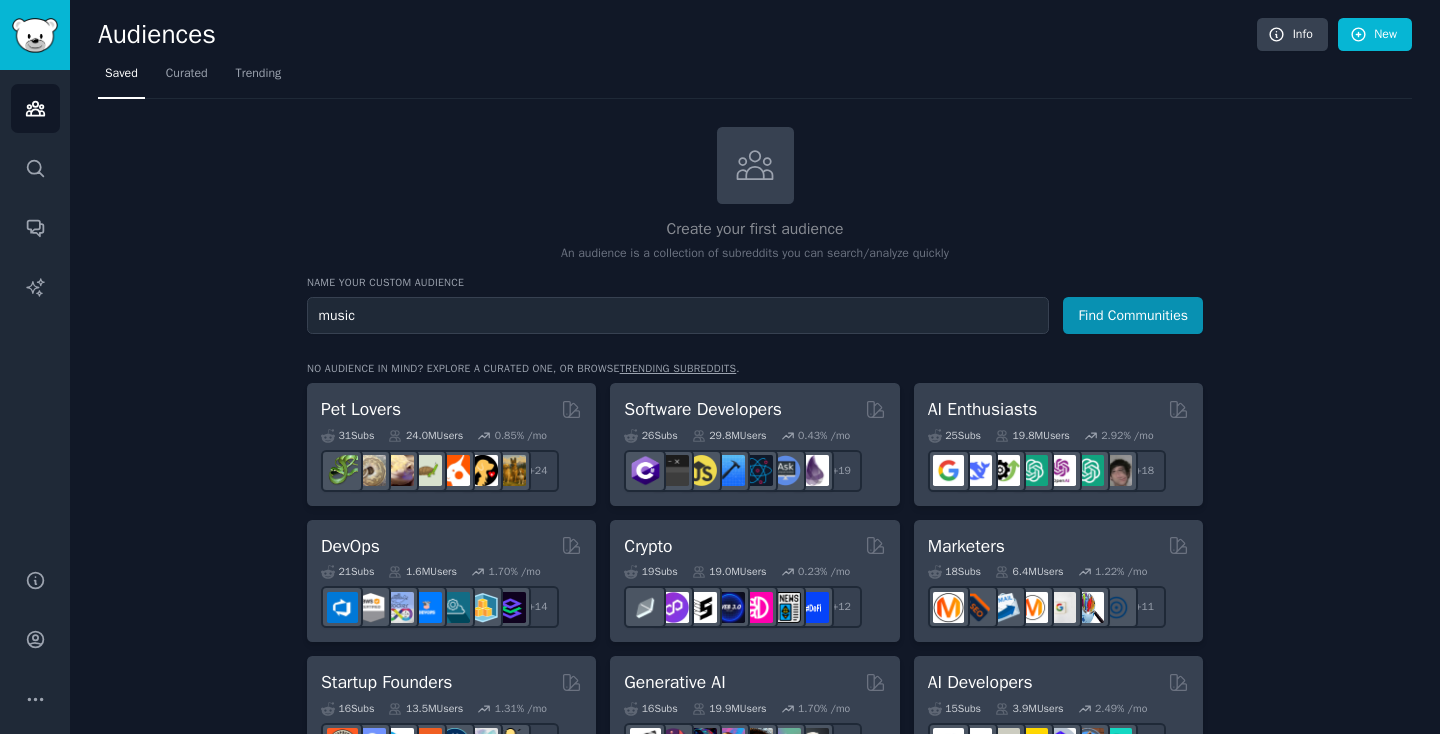 type on "music" 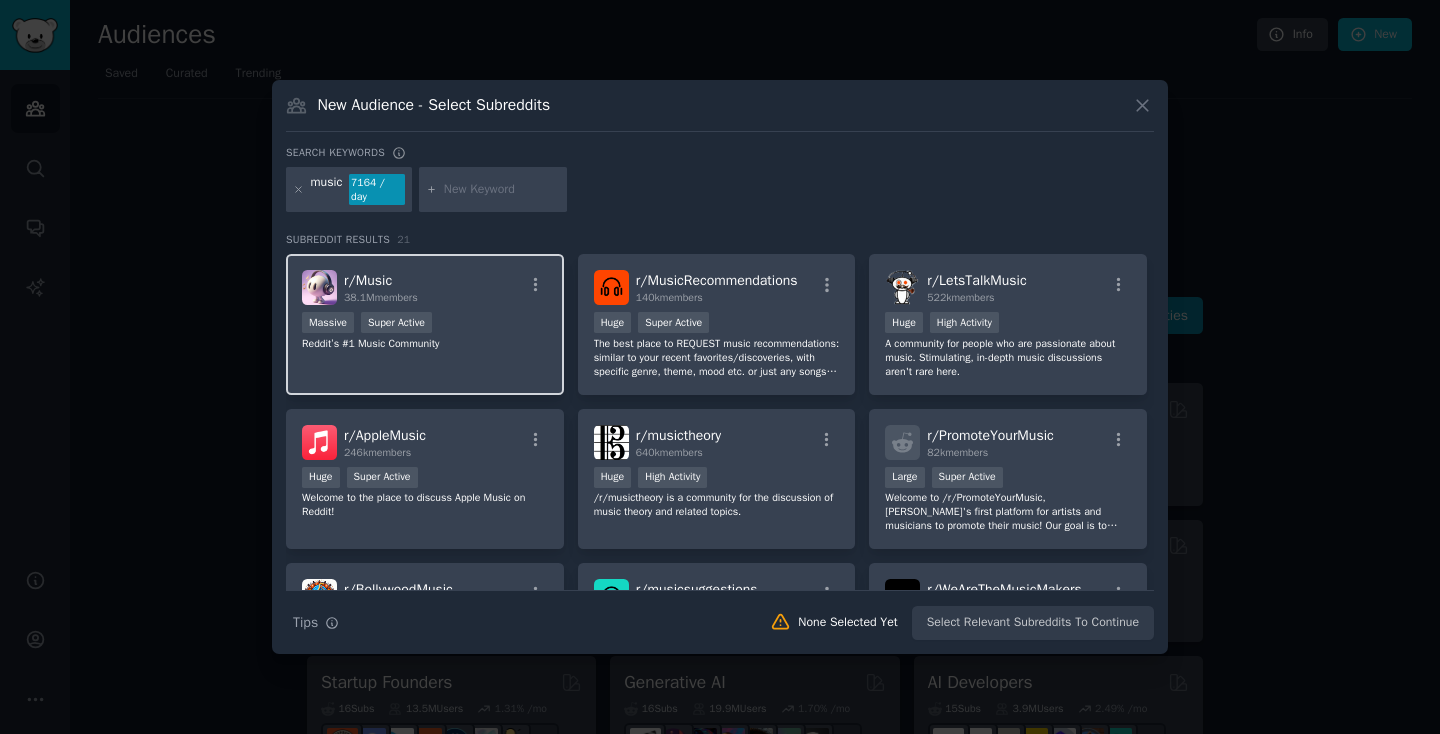 click on "Massive Super Active" at bounding box center (425, 324) 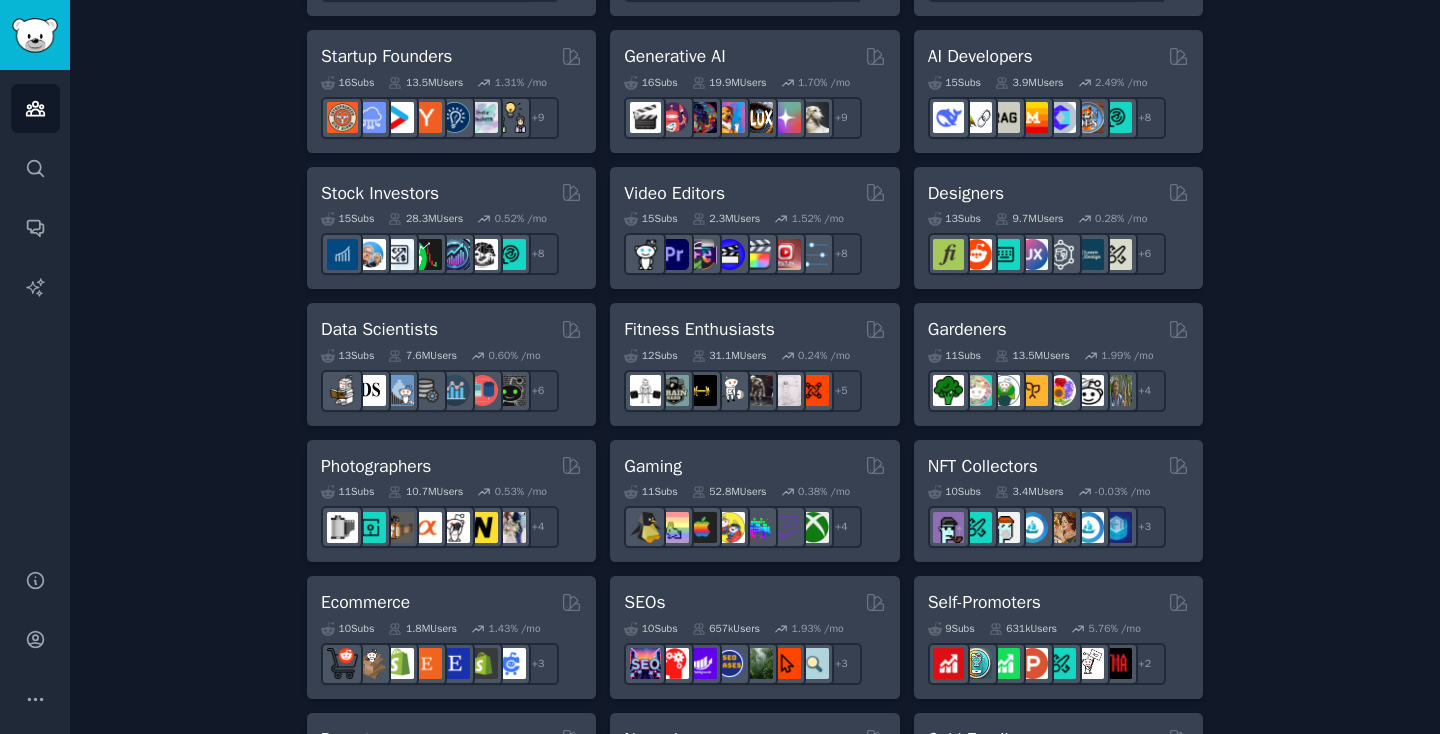 scroll, scrollTop: 0, scrollLeft: 0, axis: both 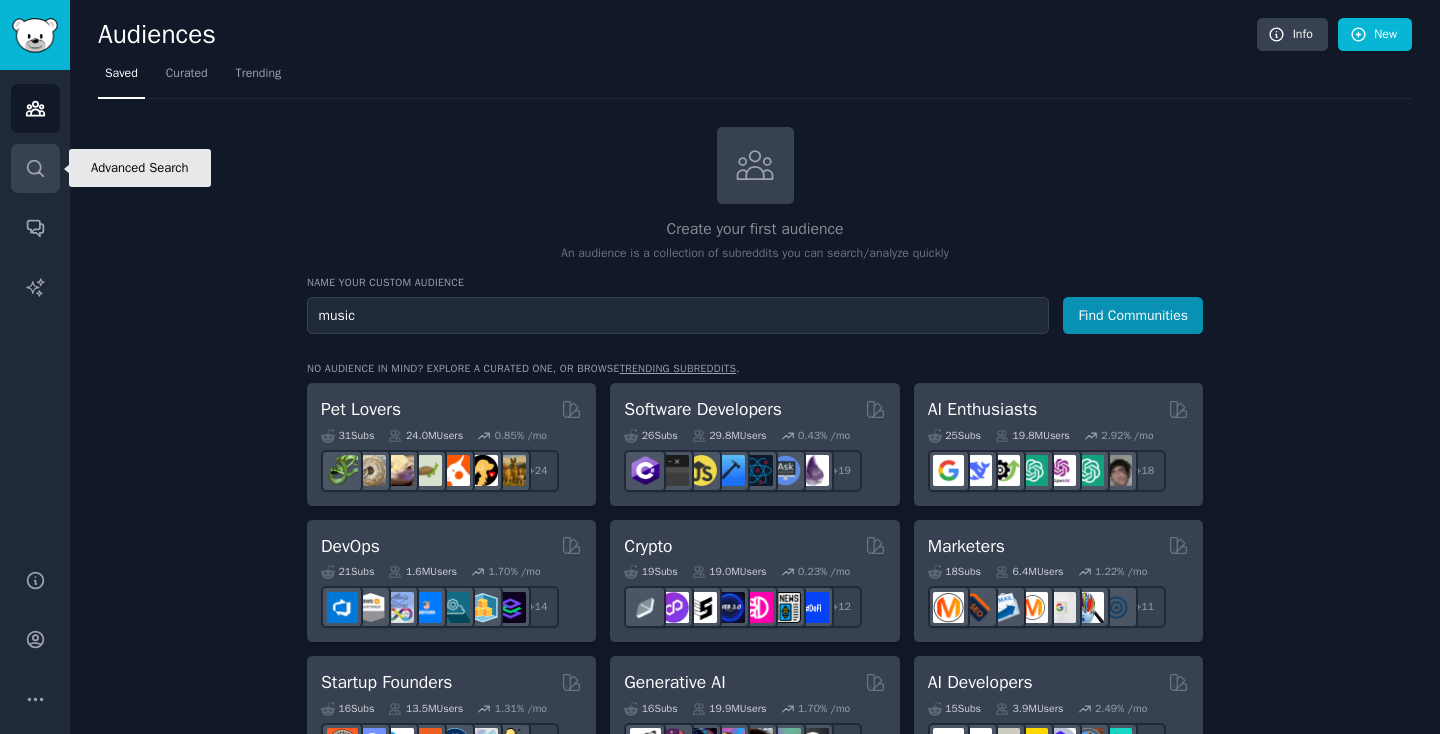 click on "Search" at bounding box center [35, 168] 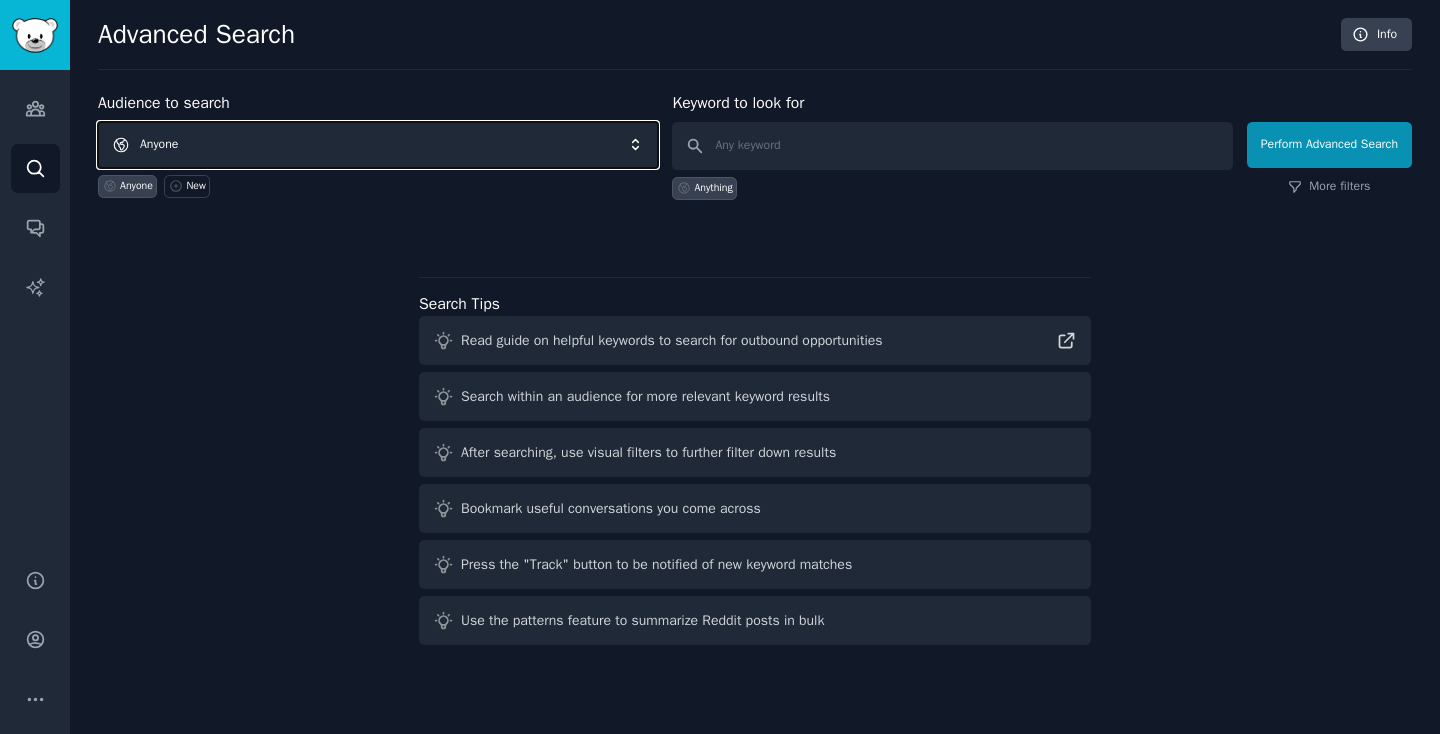 click on "Anyone" at bounding box center [378, 145] 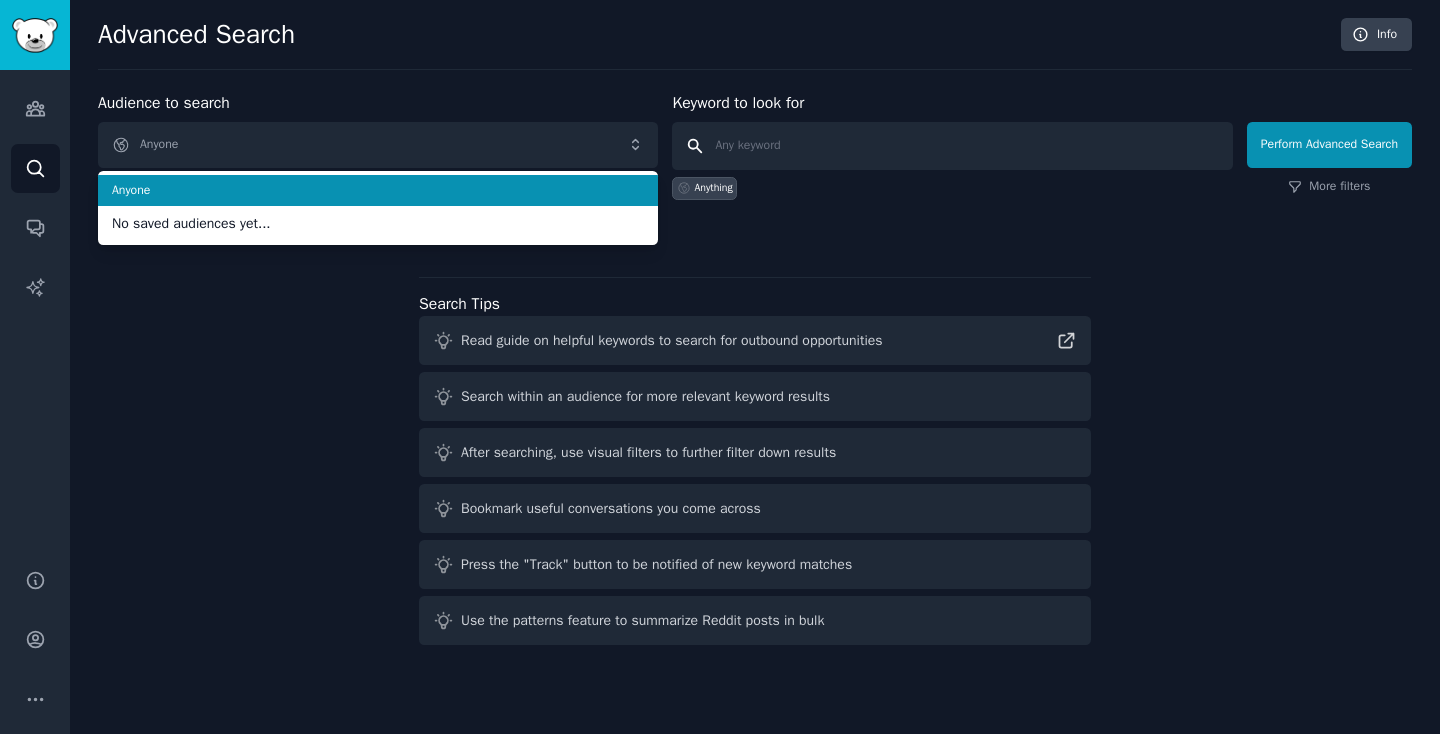 click at bounding box center (952, 146) 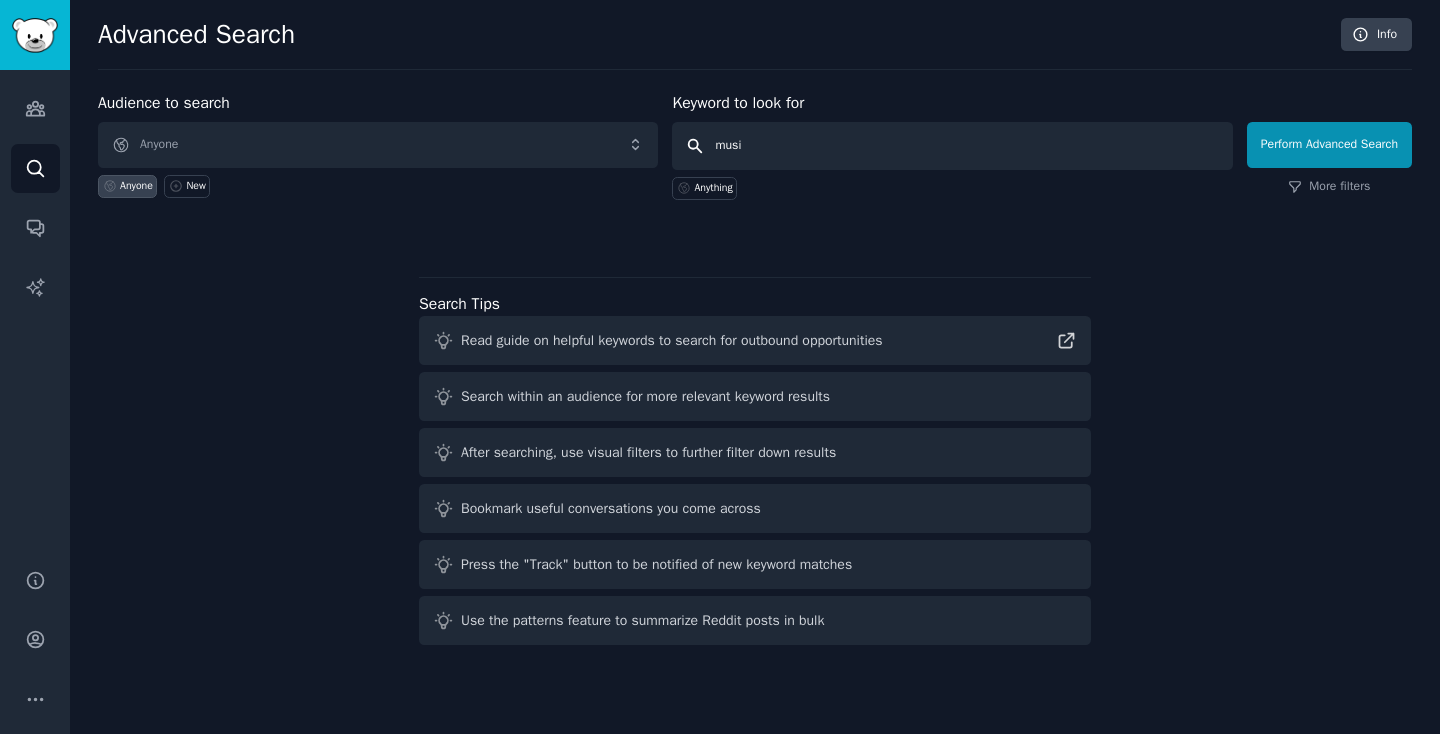 type on "music" 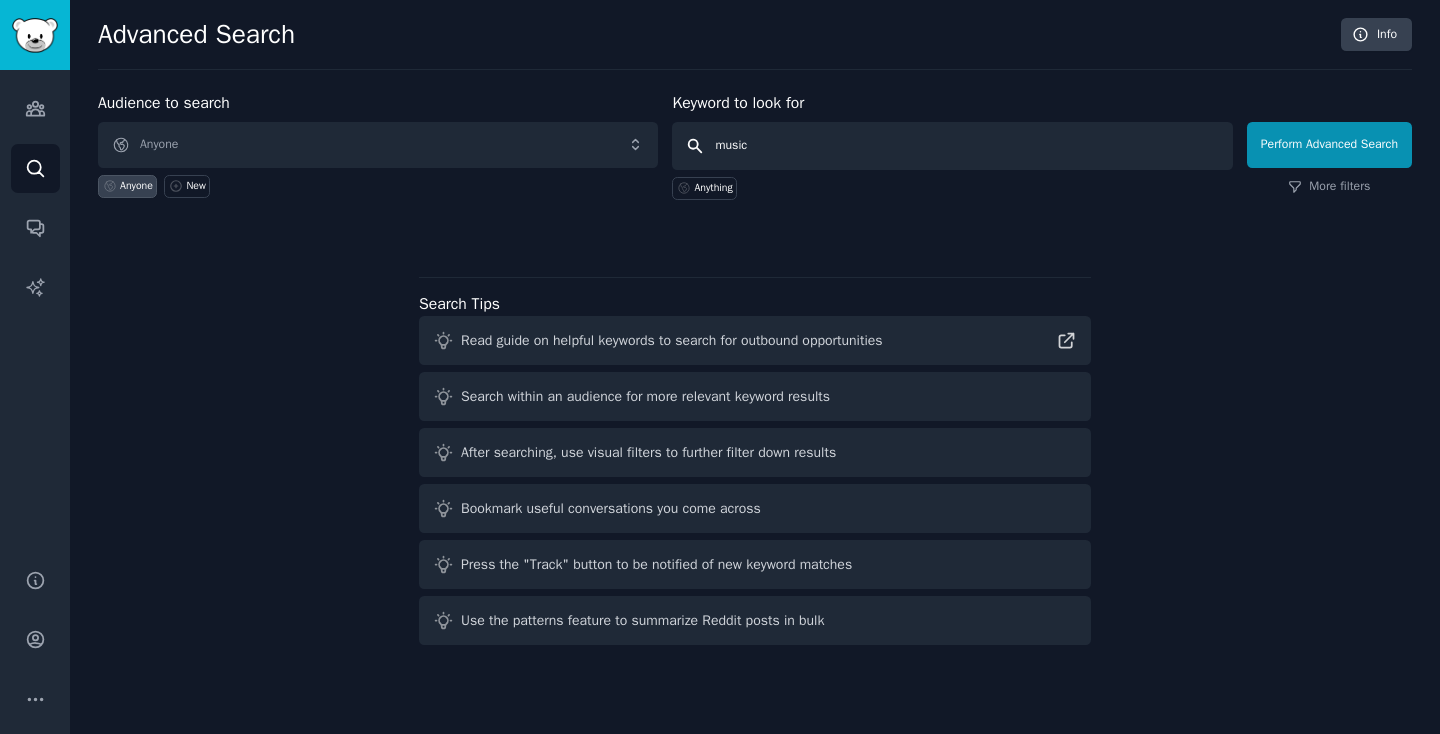 click on "Perform Advanced Search" at bounding box center [1329, 145] 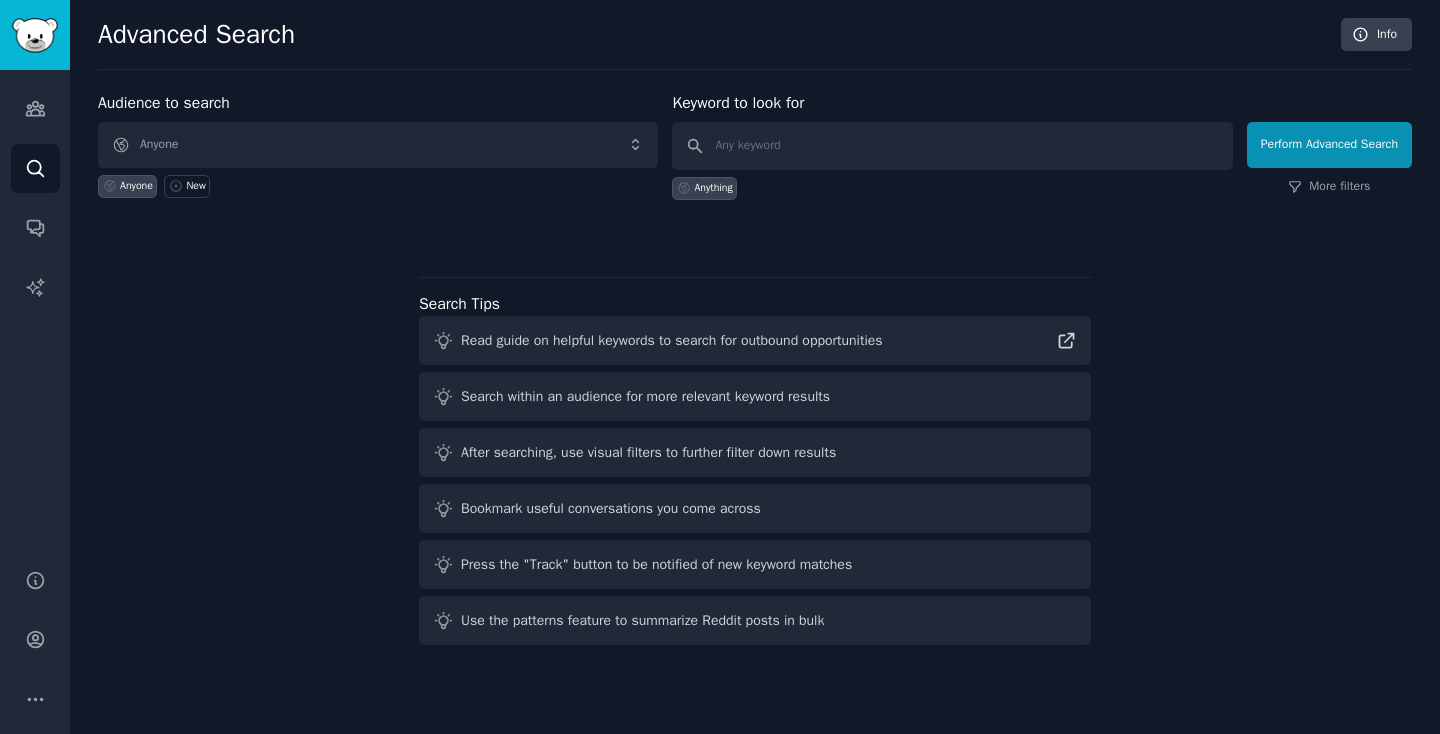 click on "Audience to search Anyone Anyone New Keyword to look for Anything   Perform Advanced Search More filters Search Tips Read guide on helpful keywords to search for outbound opportunities Search within an audience for more relevant keyword results After searching, use visual filters to further filter down results Bookmark useful conversations you come across Press the "Track" button to be notified of new keyword matches Use the patterns feature to summarize Reddit posts in bulk" at bounding box center (755, 372) 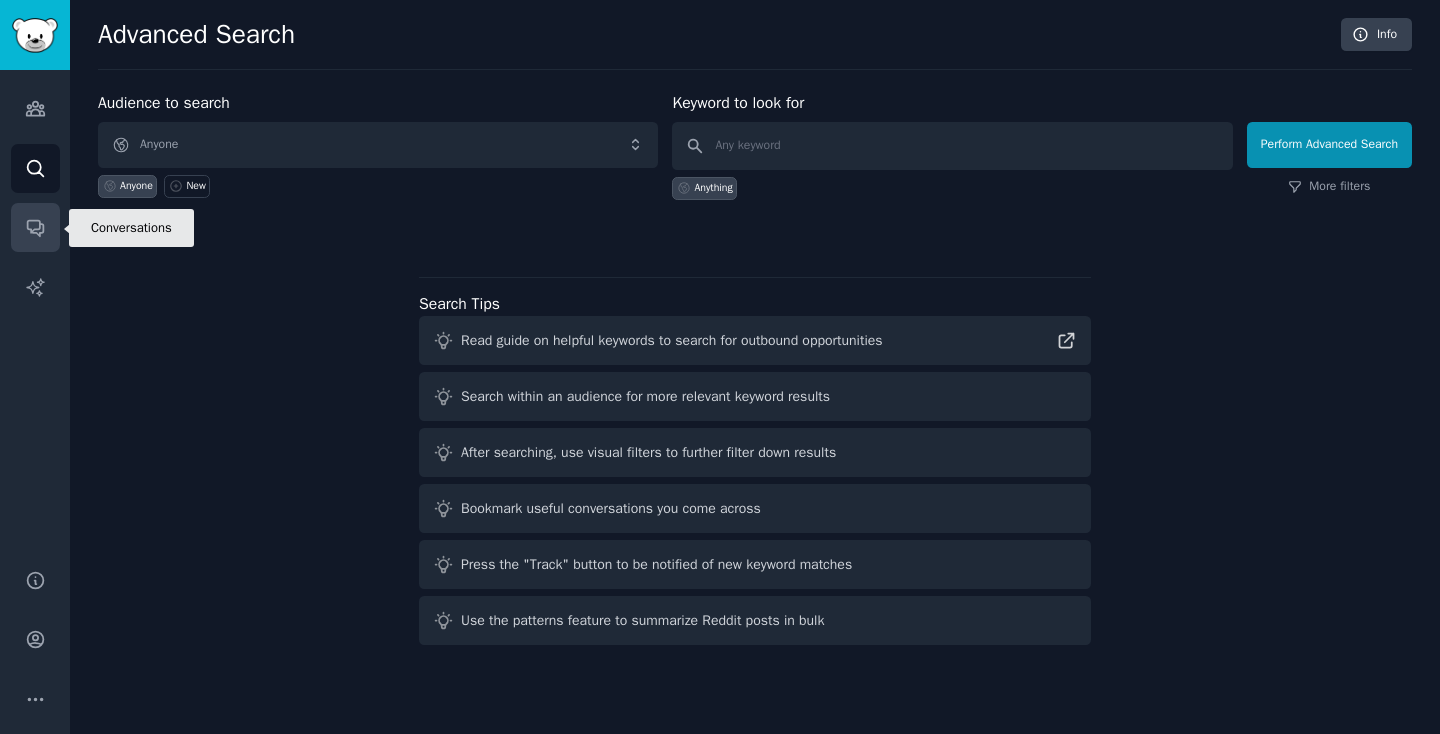 click 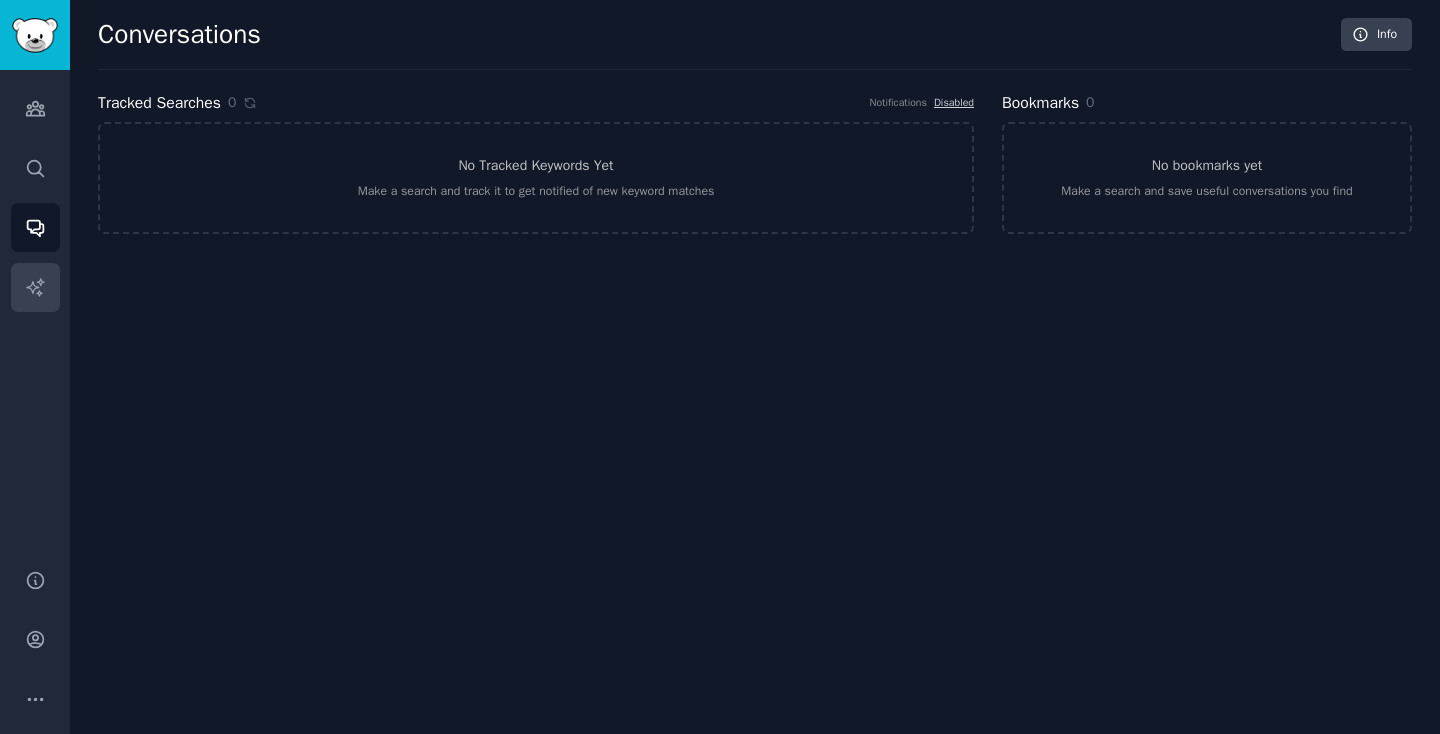 click on "AI Reports" at bounding box center (35, 287) 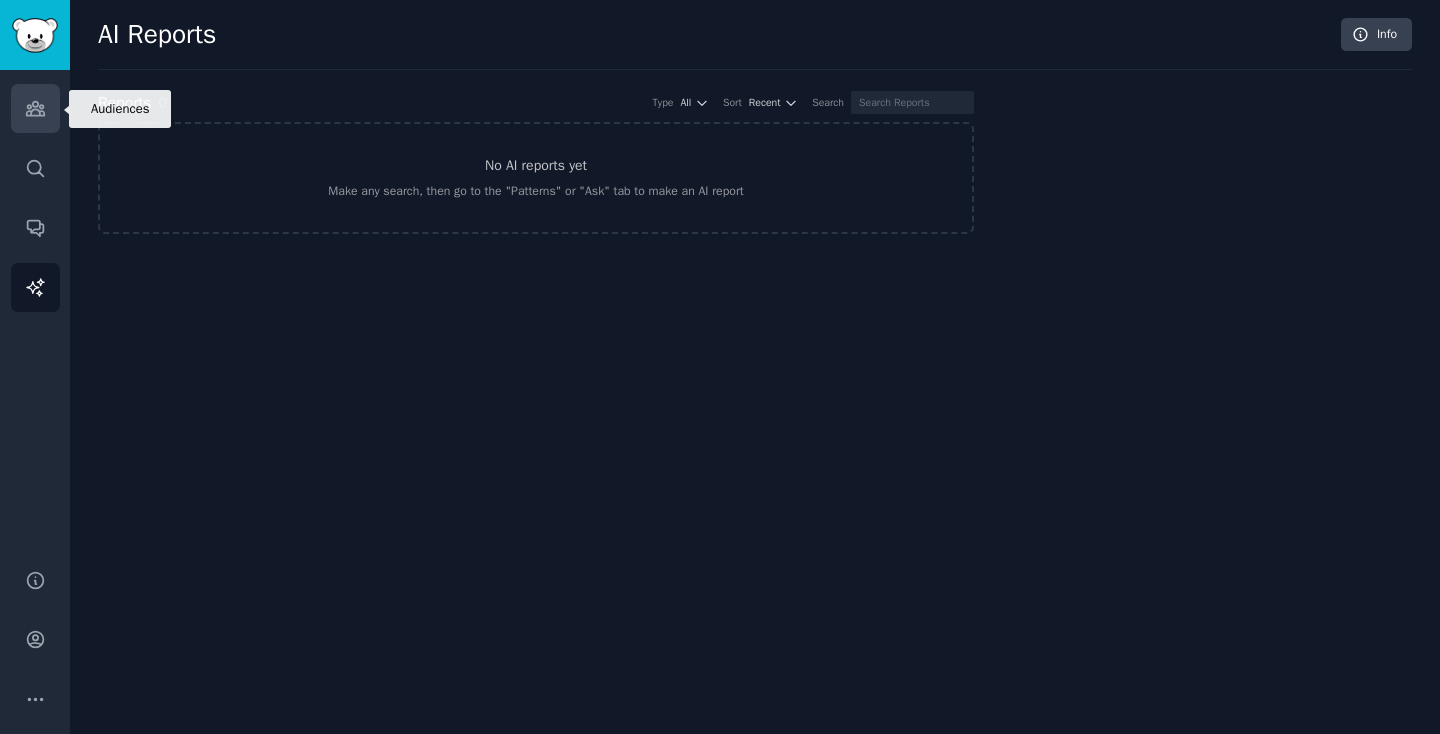 click on "Audiences" at bounding box center (35, 108) 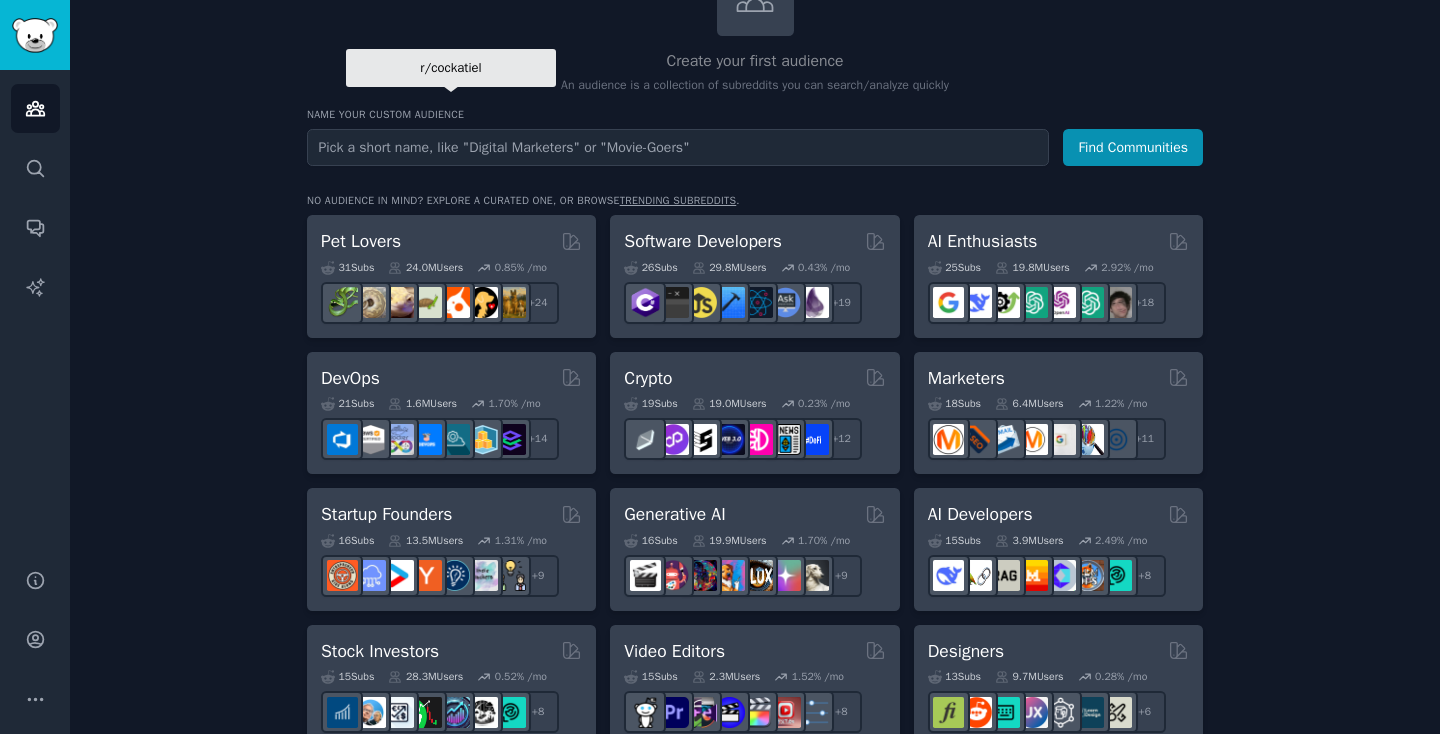 scroll, scrollTop: 158, scrollLeft: 0, axis: vertical 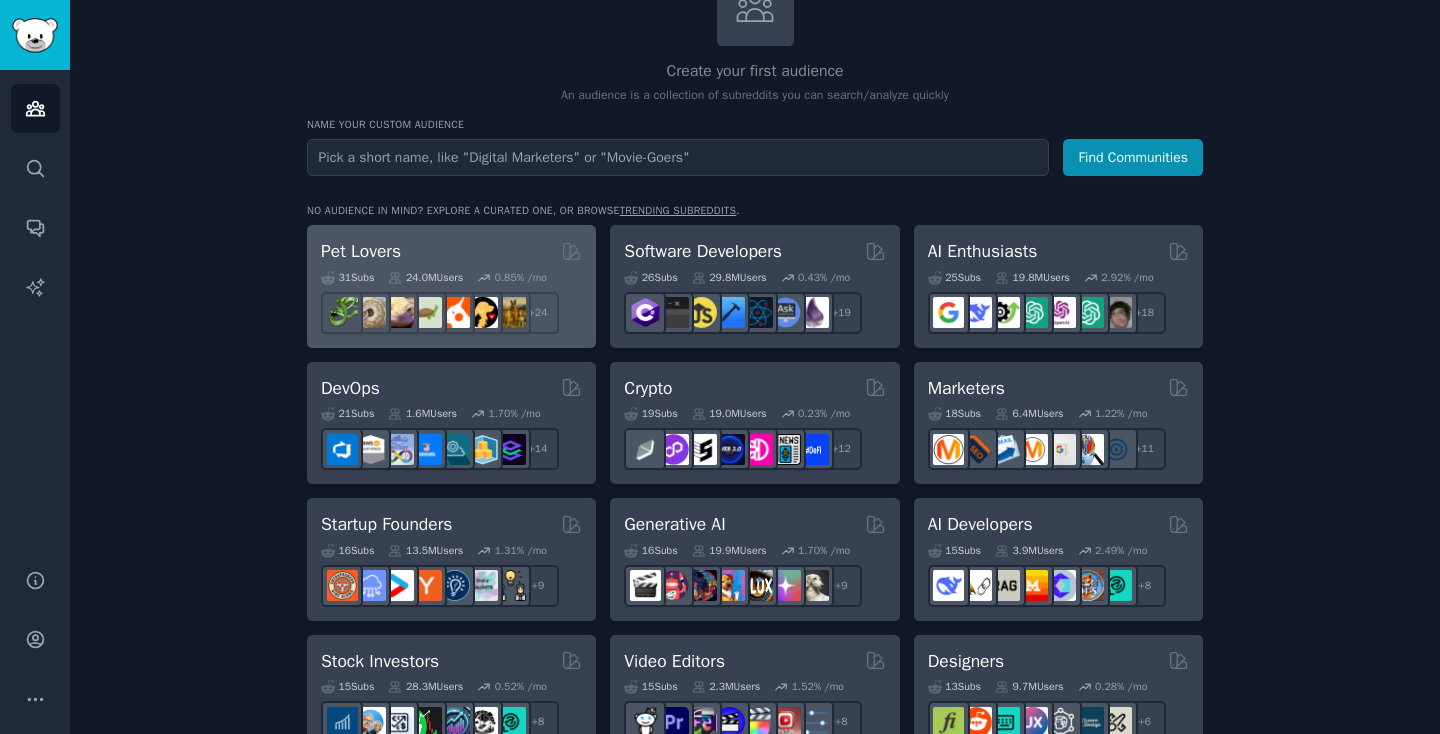 click on "Pet Lovers" at bounding box center [451, 251] 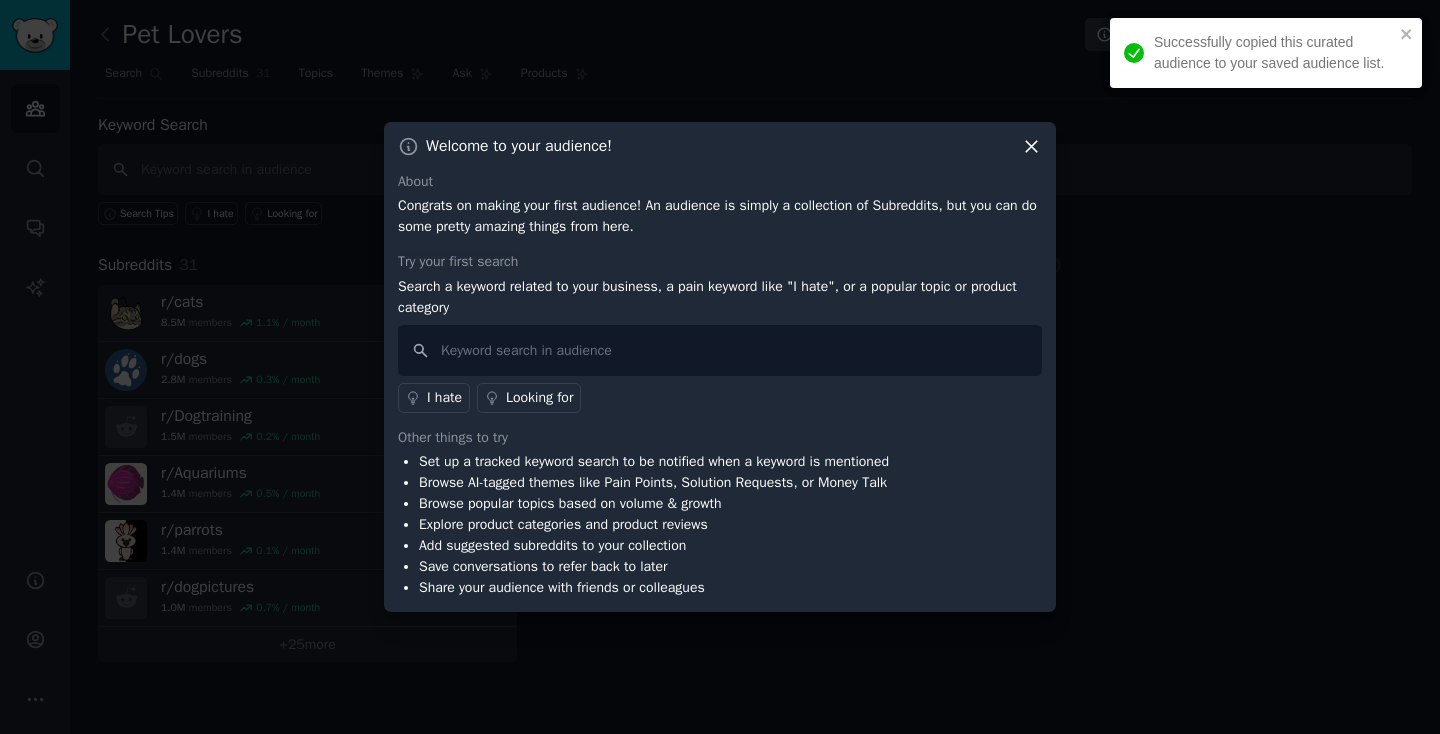 click at bounding box center (720, 367) 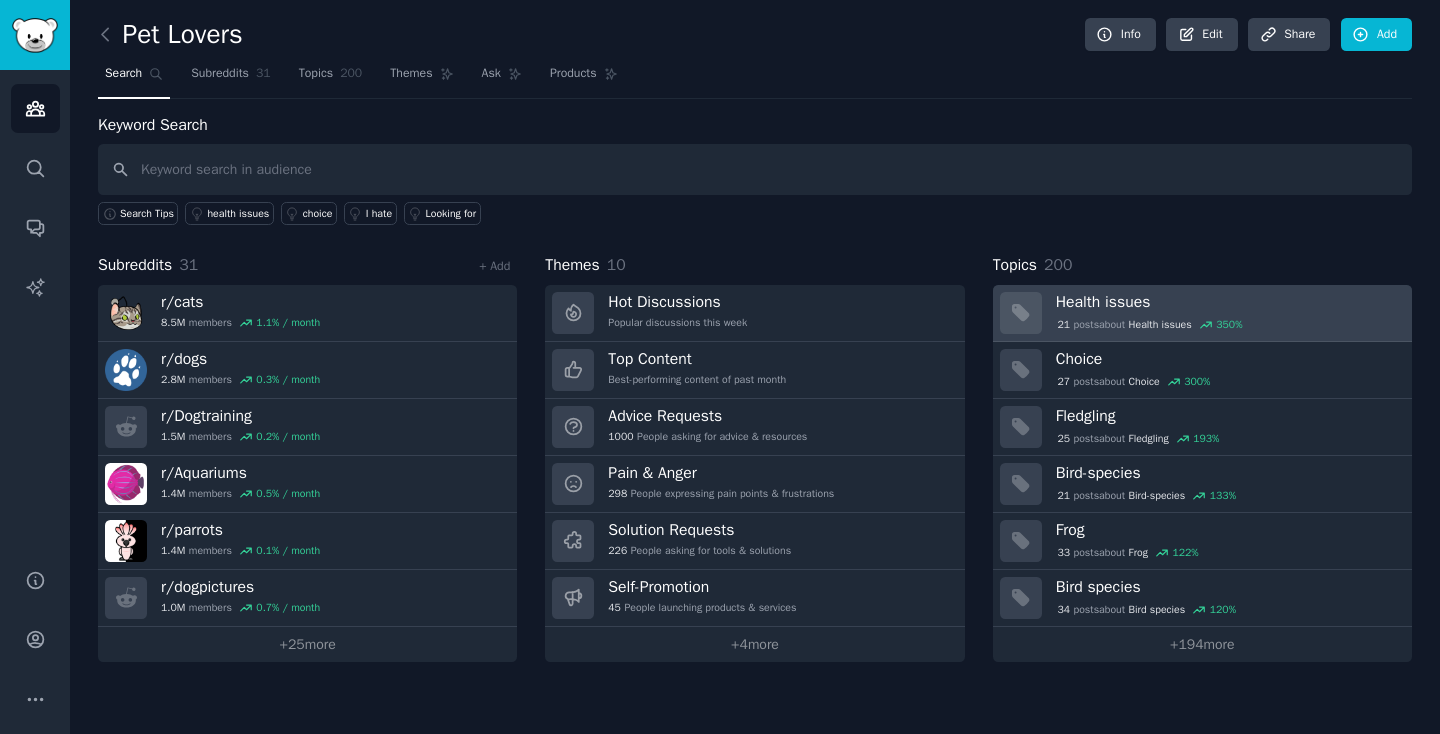 click on "Health issues" at bounding box center (1160, 325) 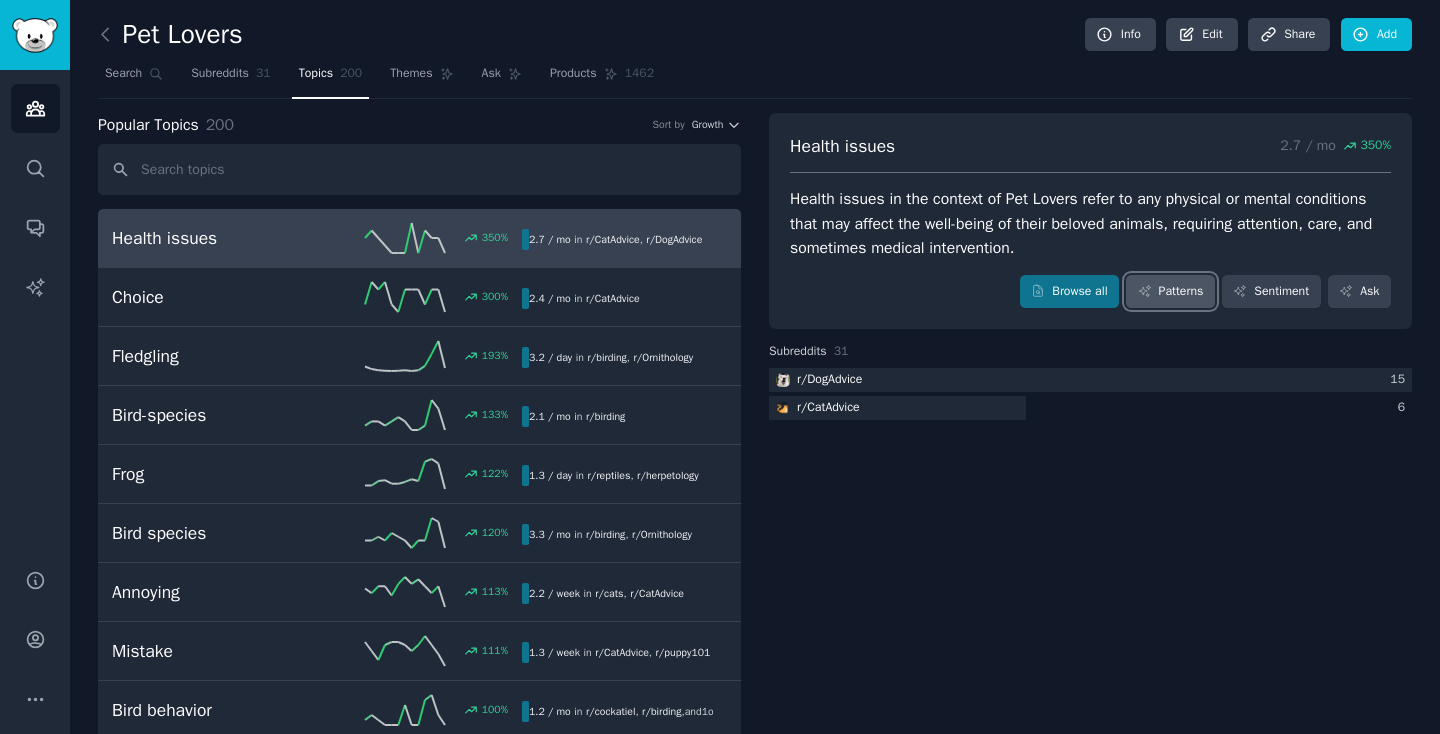 click on "Patterns" at bounding box center [1170, 292] 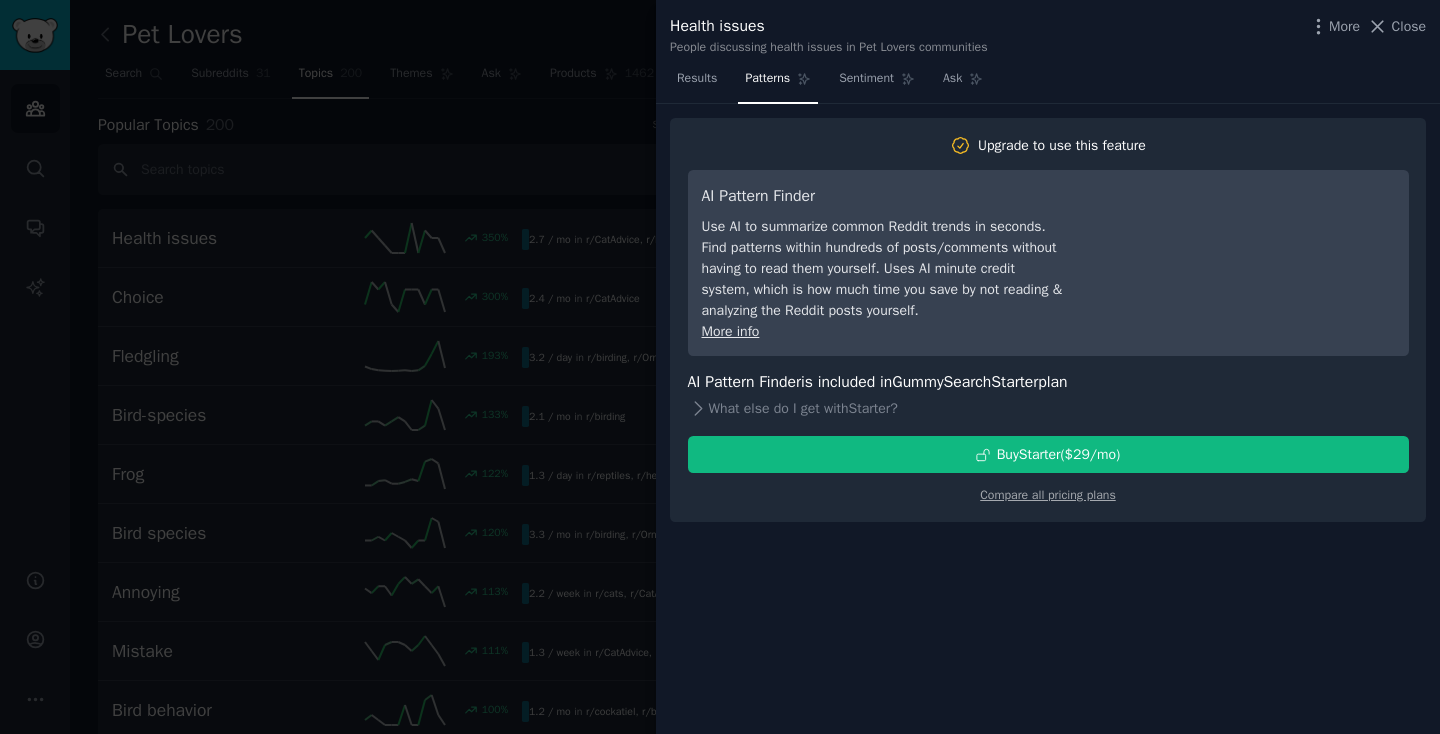 click at bounding box center (720, 367) 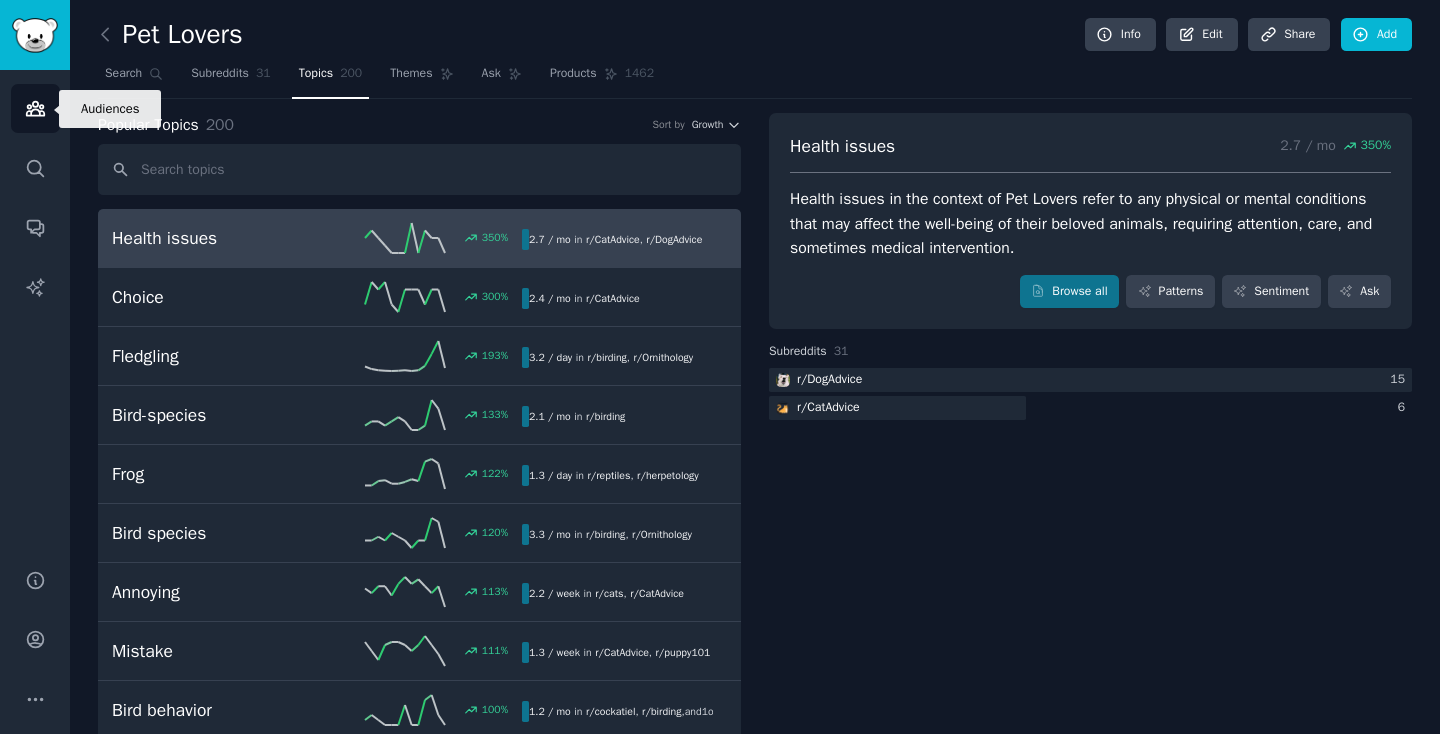 click 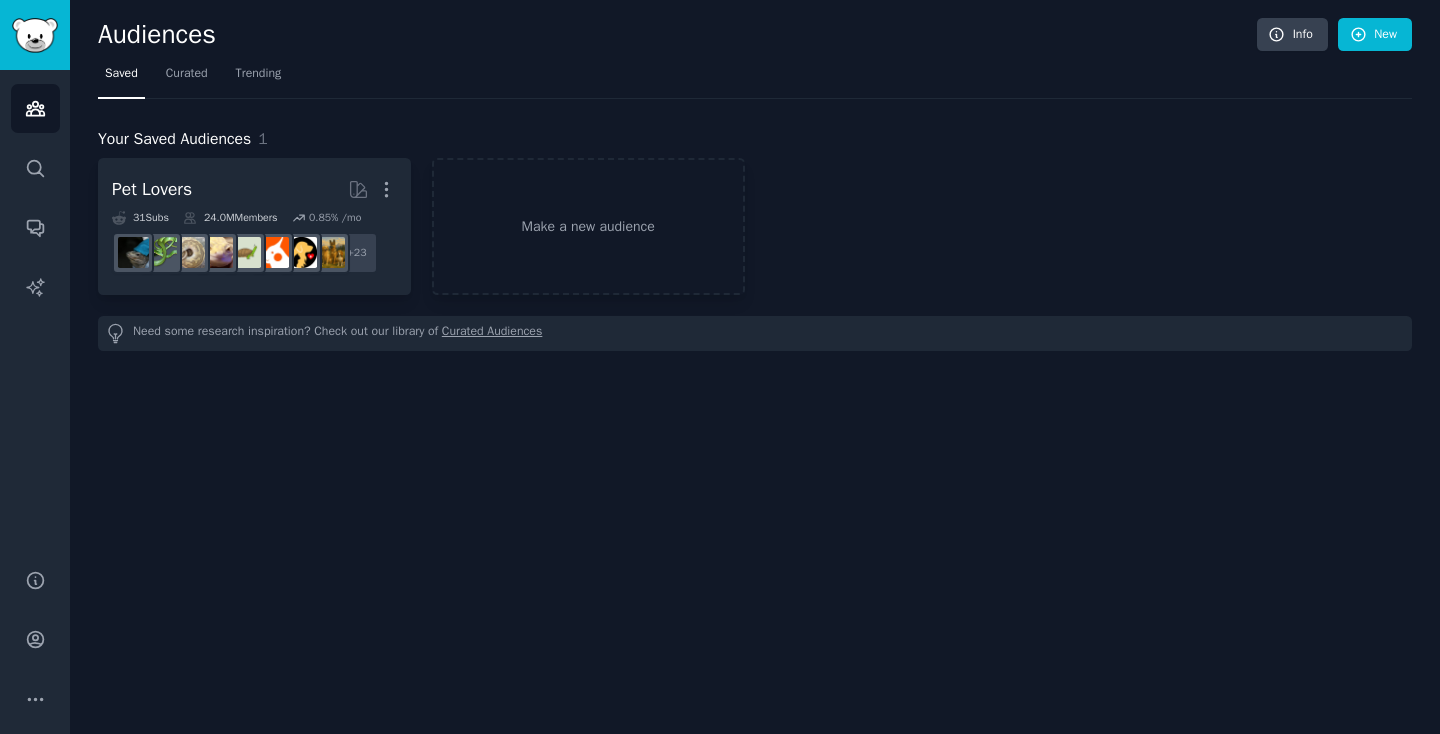click on "Curated Audiences" at bounding box center [492, 333] 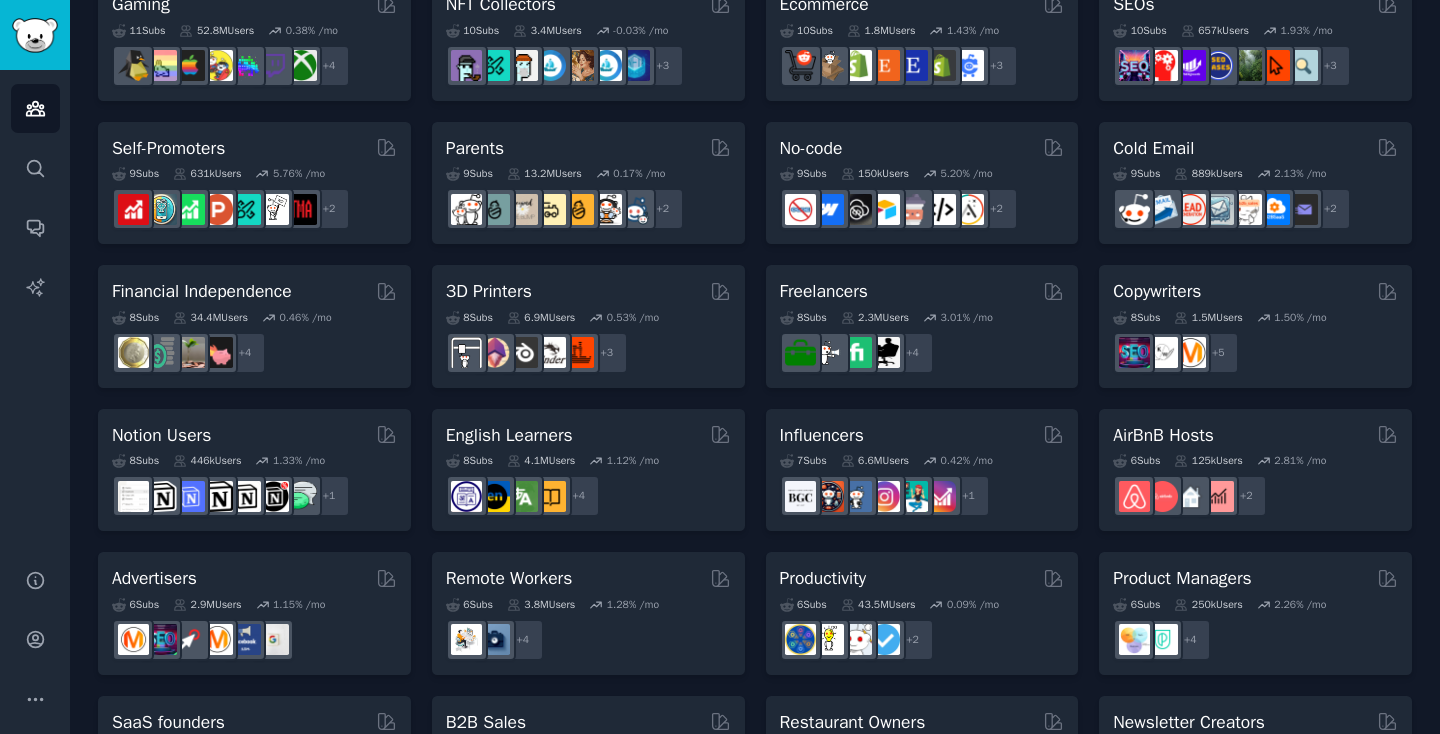scroll, scrollTop: 0, scrollLeft: 0, axis: both 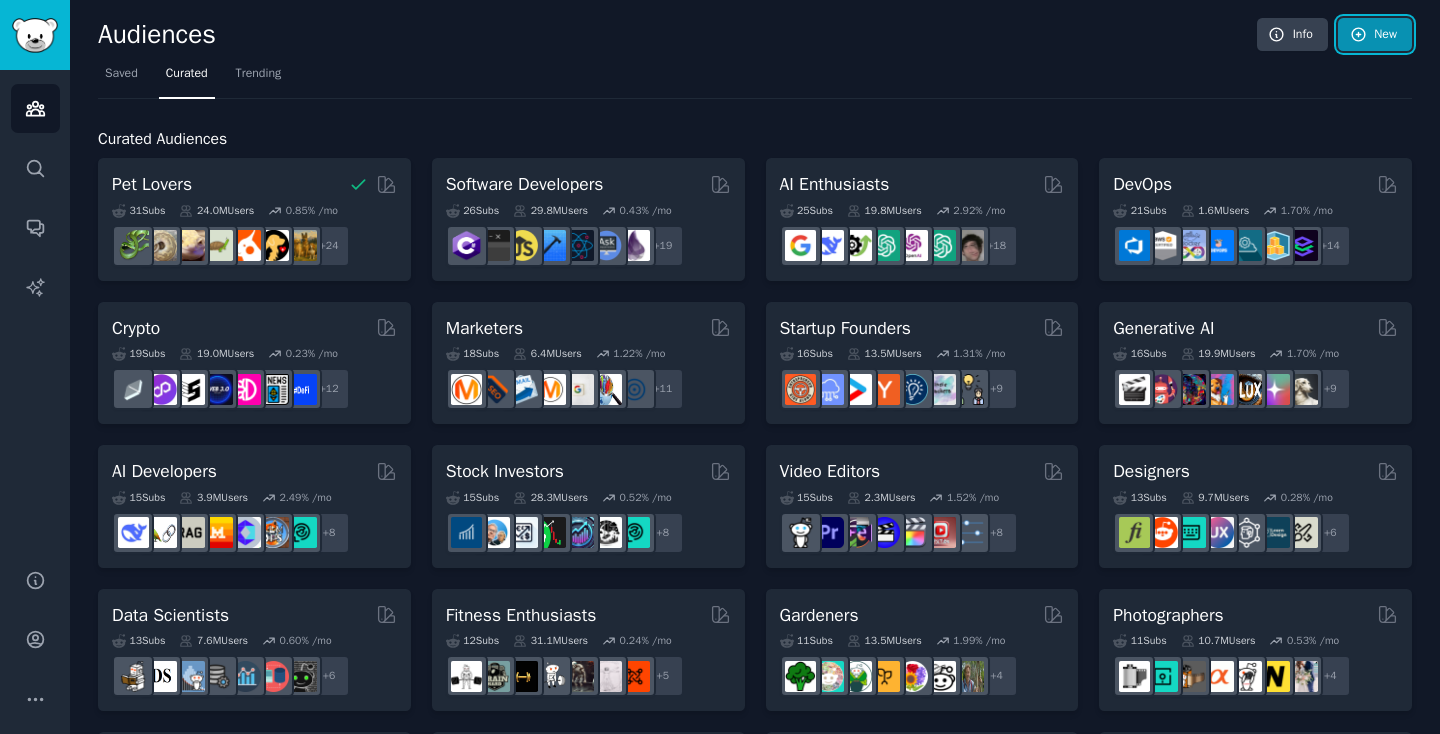 click 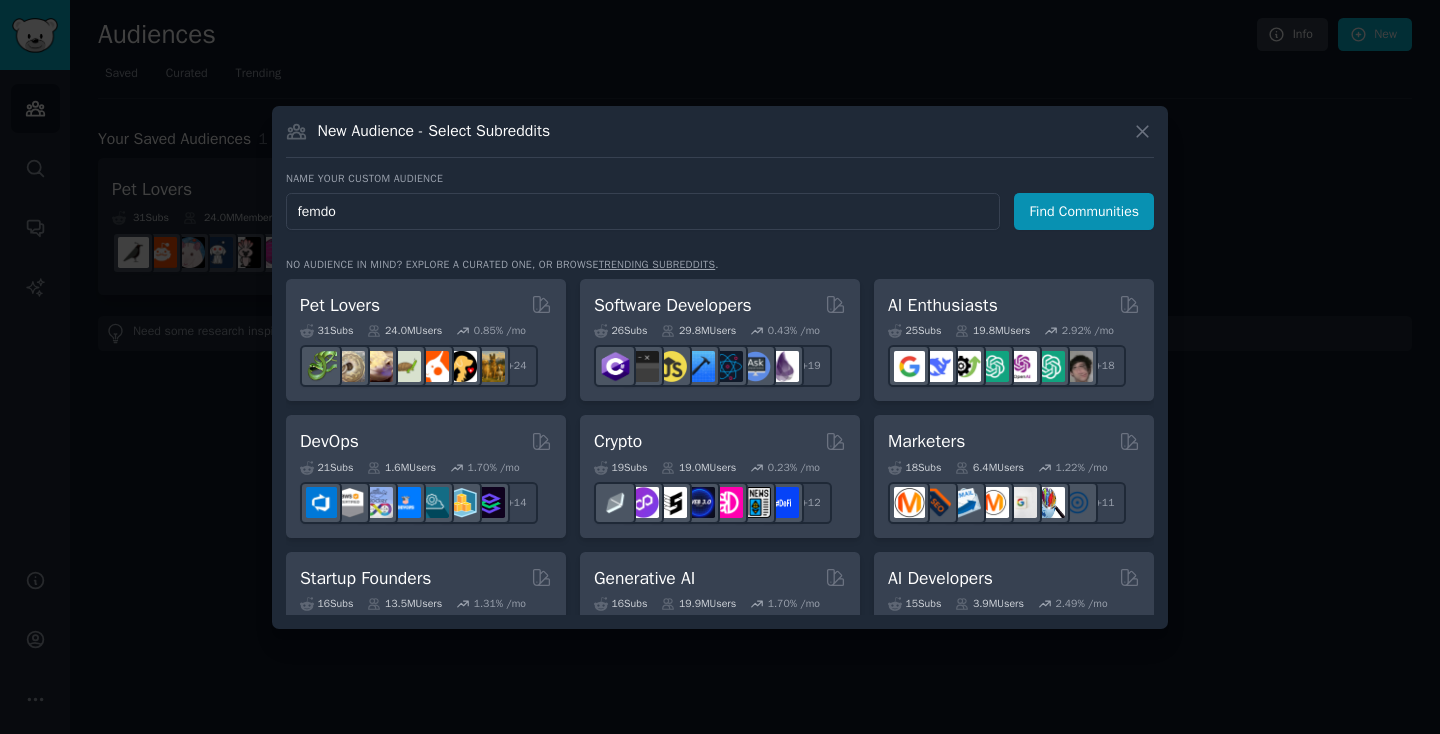 type on "femdom" 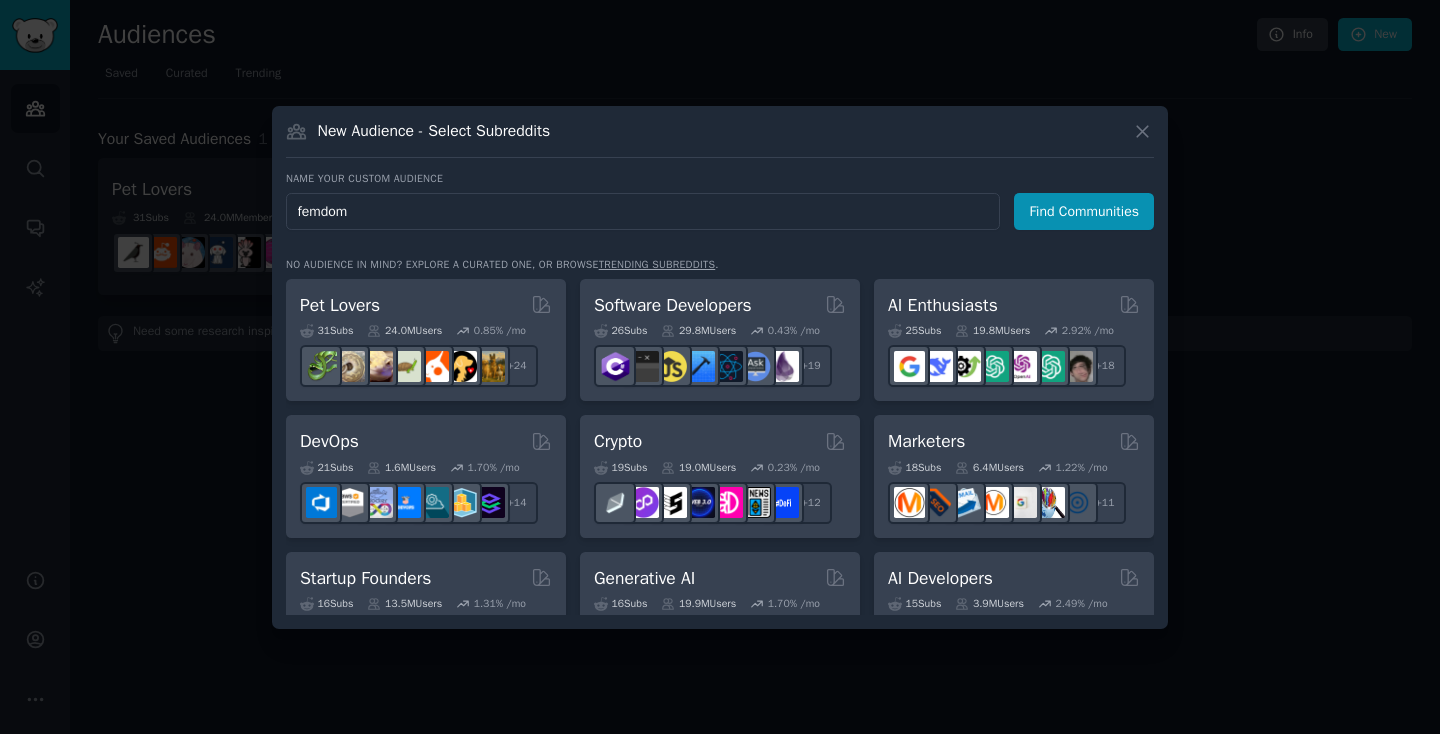 click on "Find Communities" at bounding box center (1084, 211) 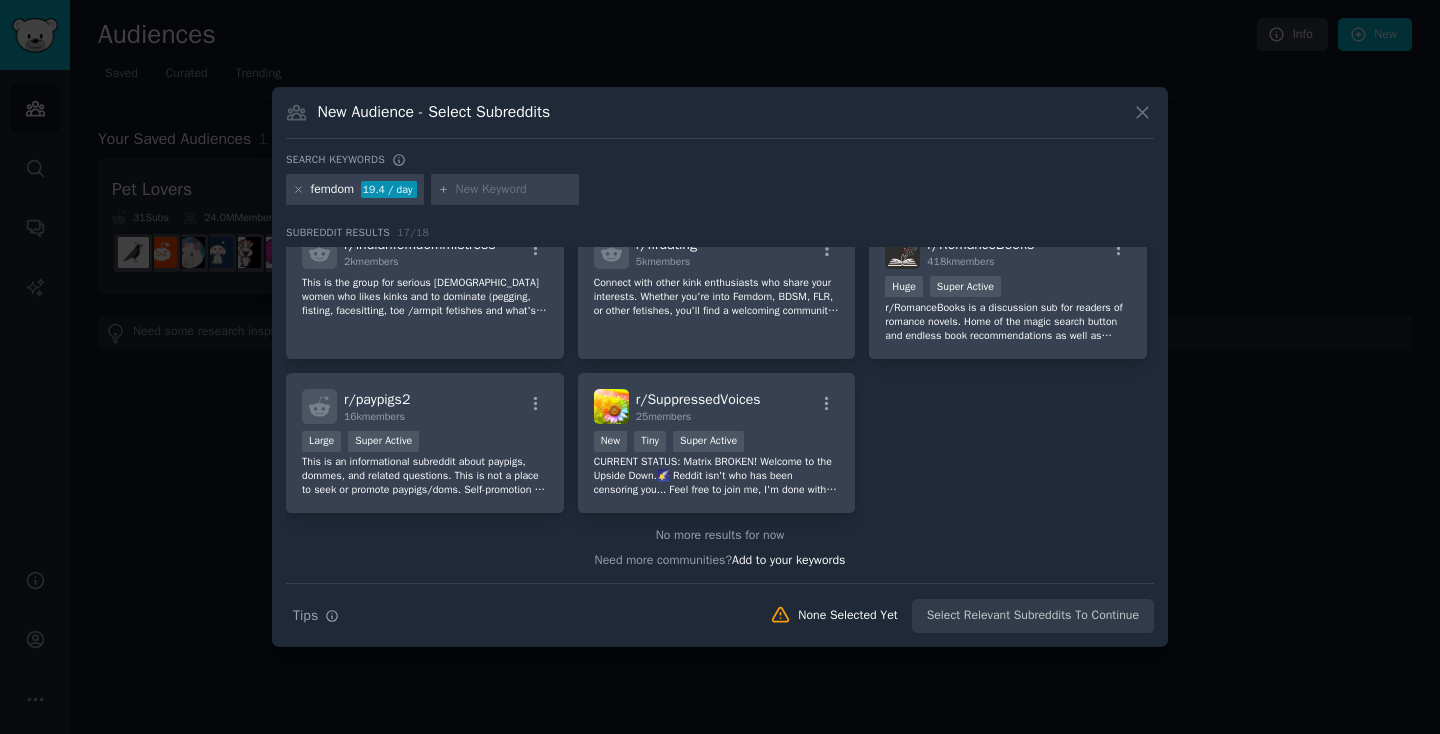 scroll, scrollTop: 0, scrollLeft: 0, axis: both 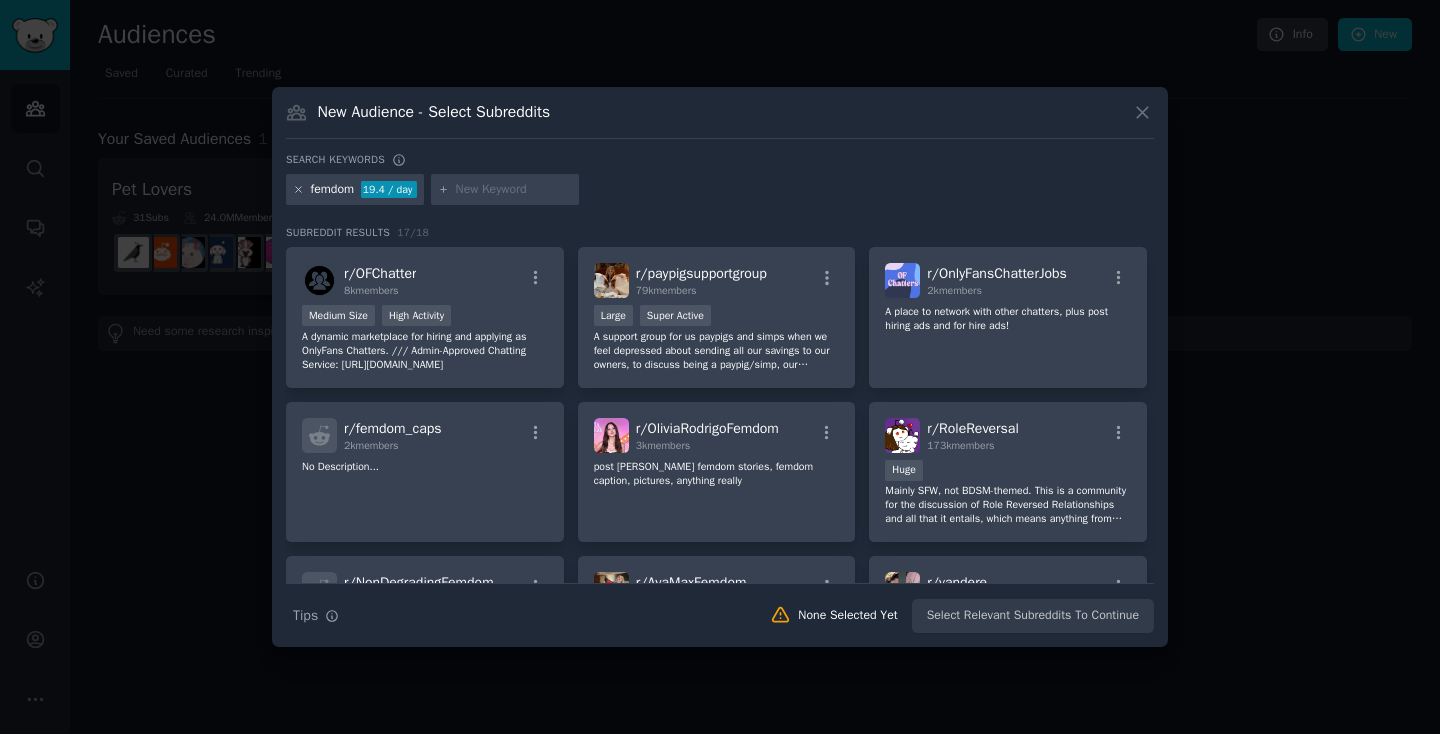 click 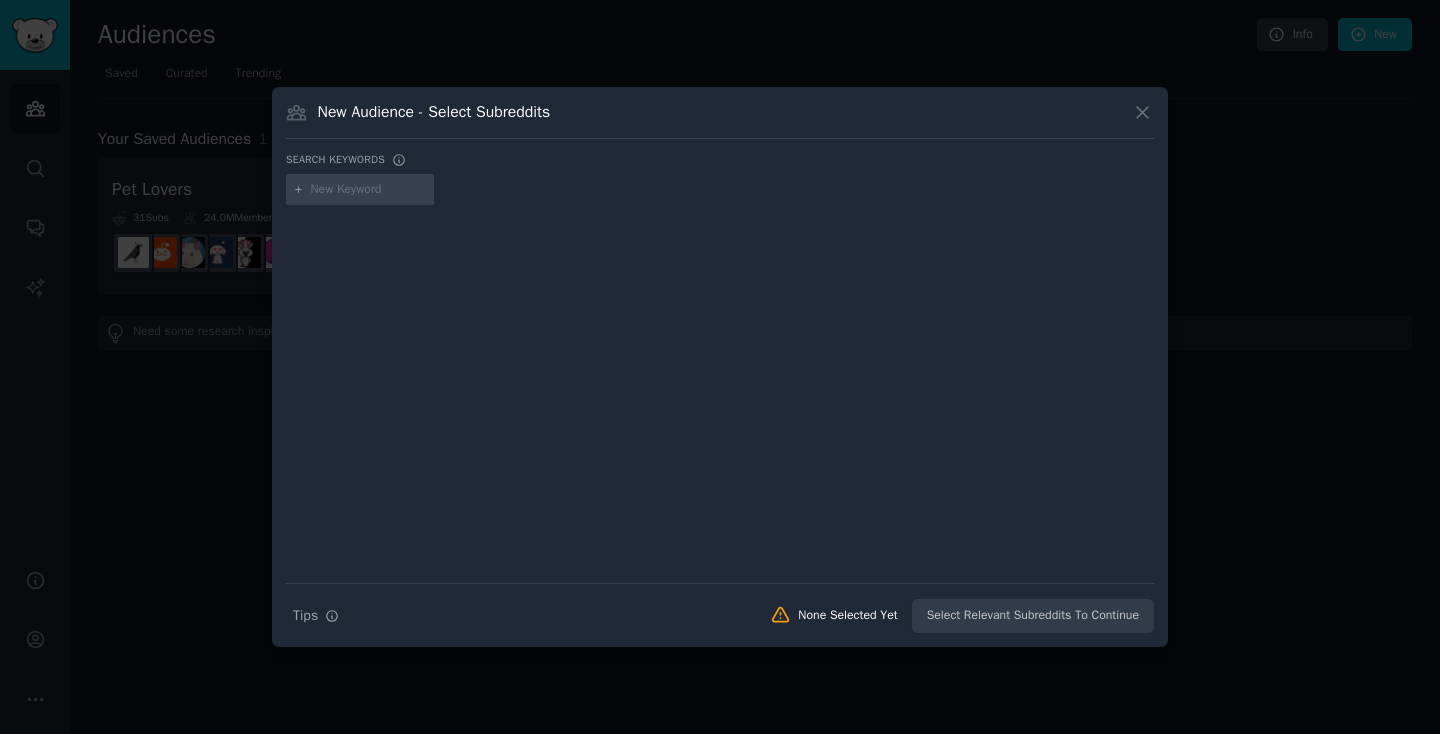 click at bounding box center (369, 190) 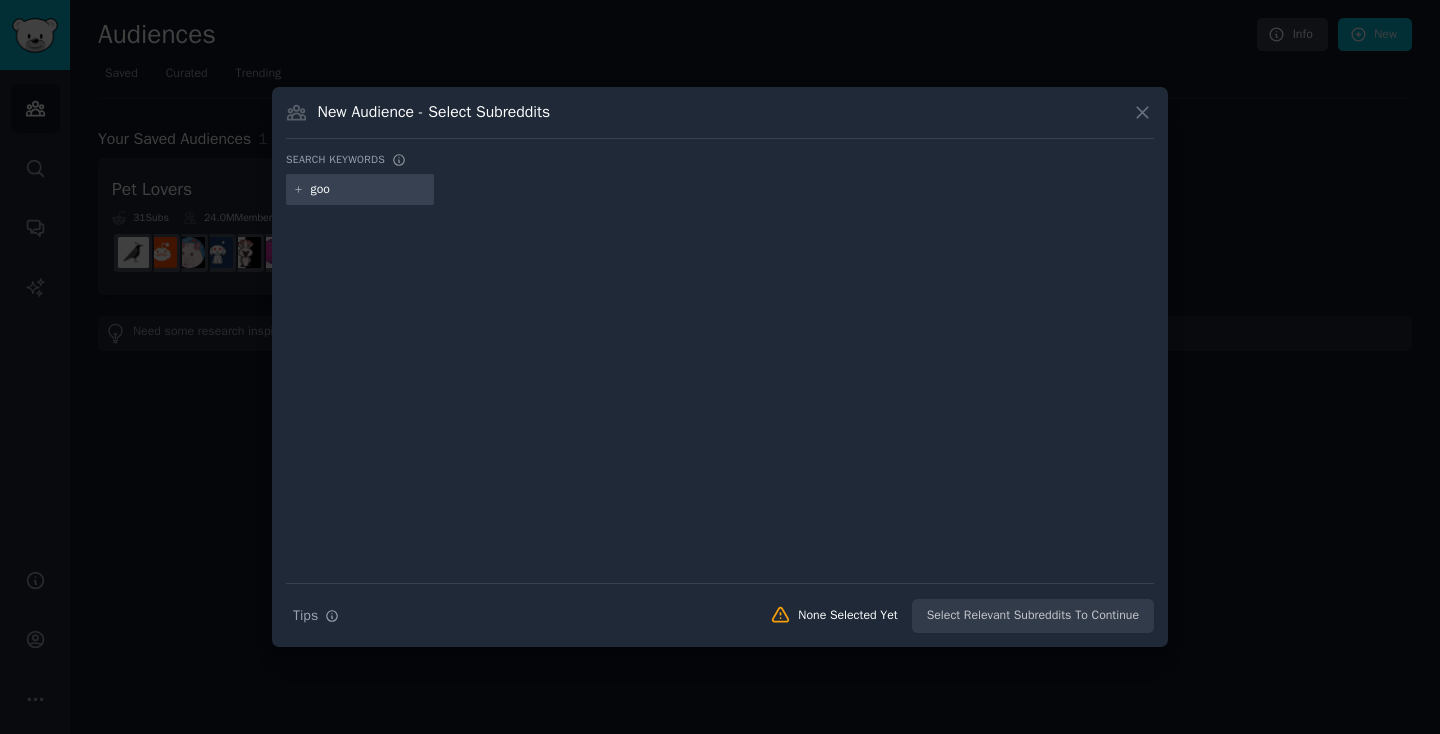 type on "goon" 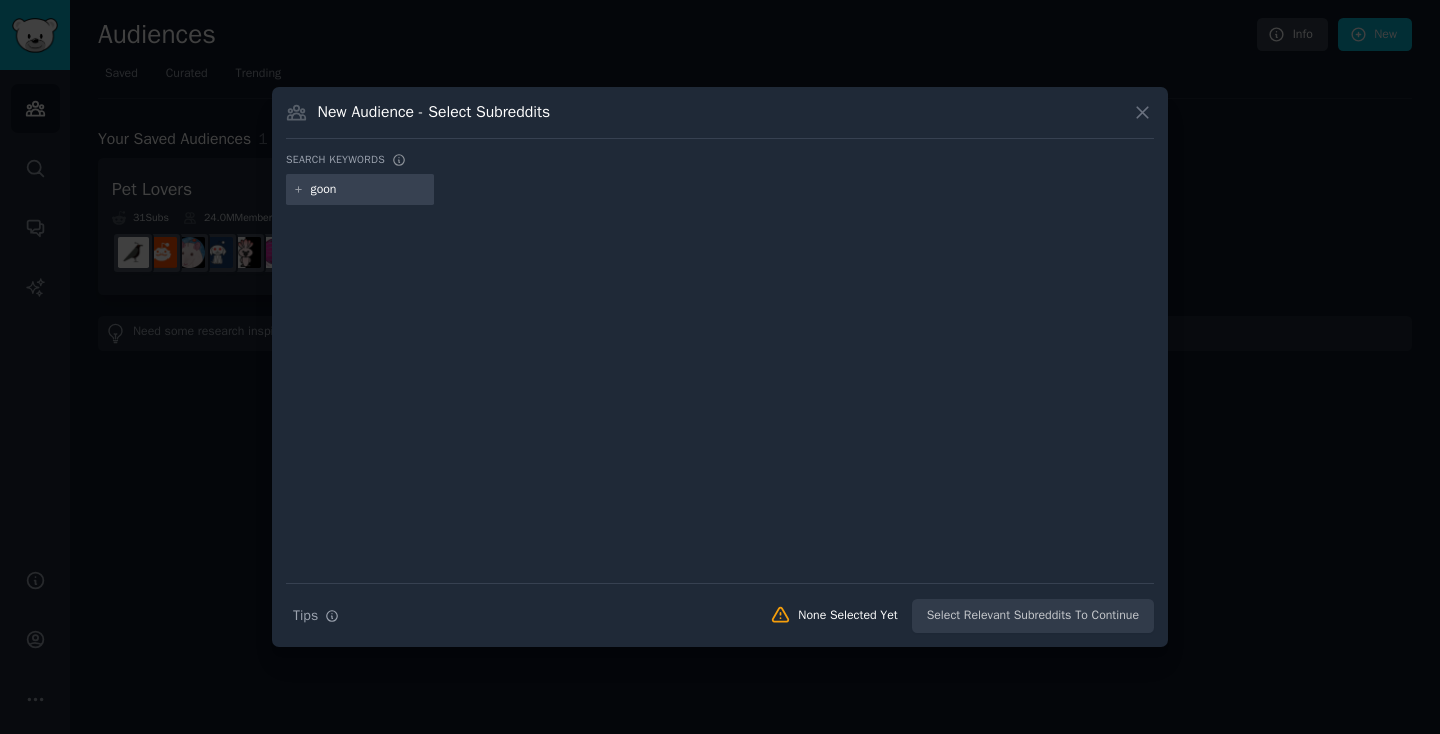type 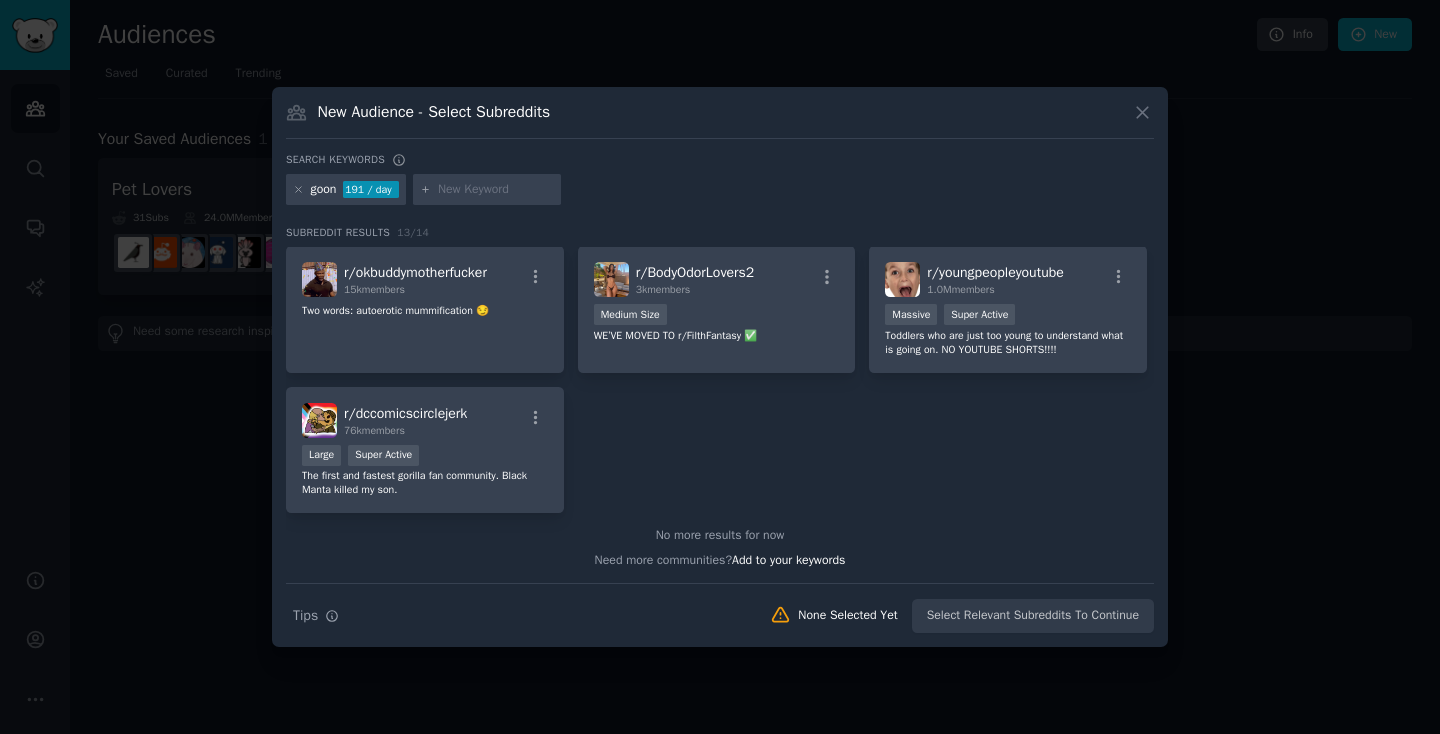 scroll, scrollTop: 0, scrollLeft: 0, axis: both 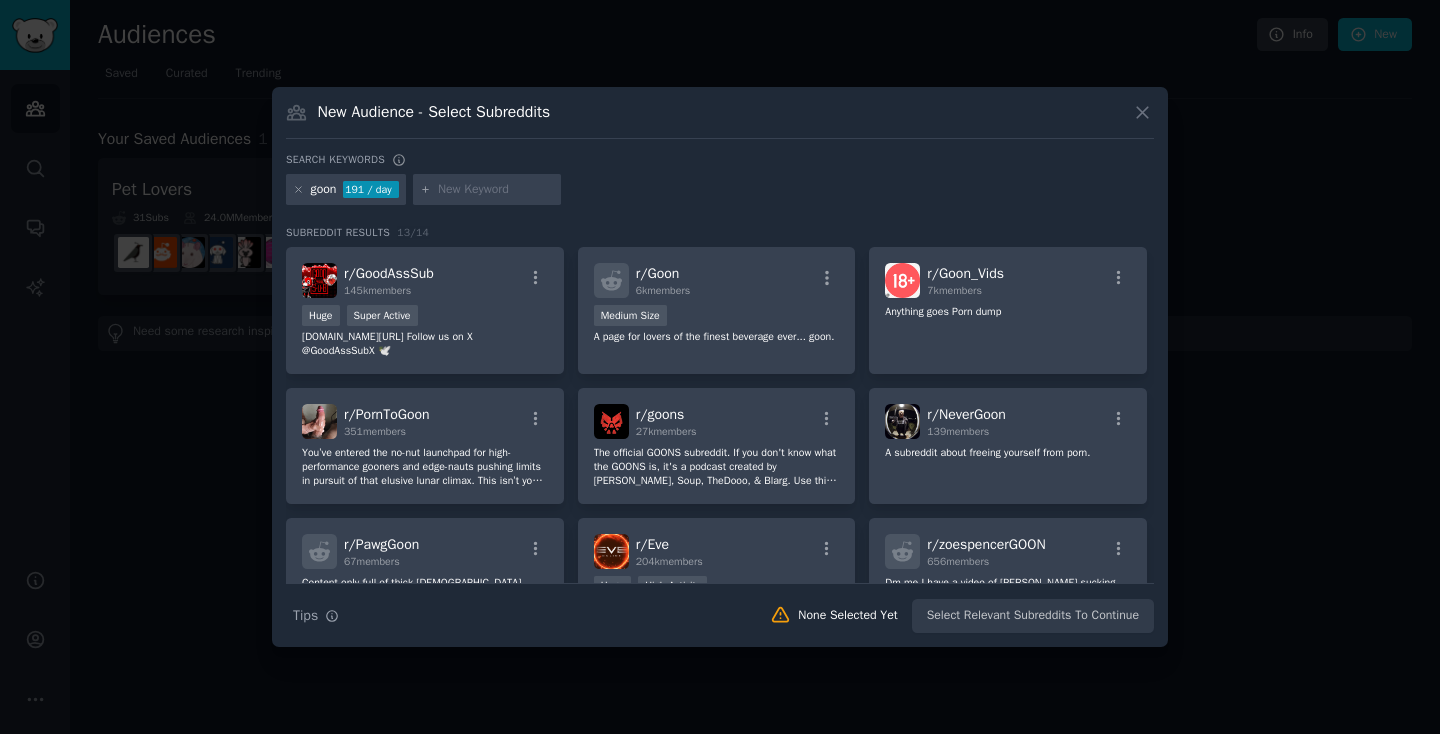 click at bounding box center [720, 367] 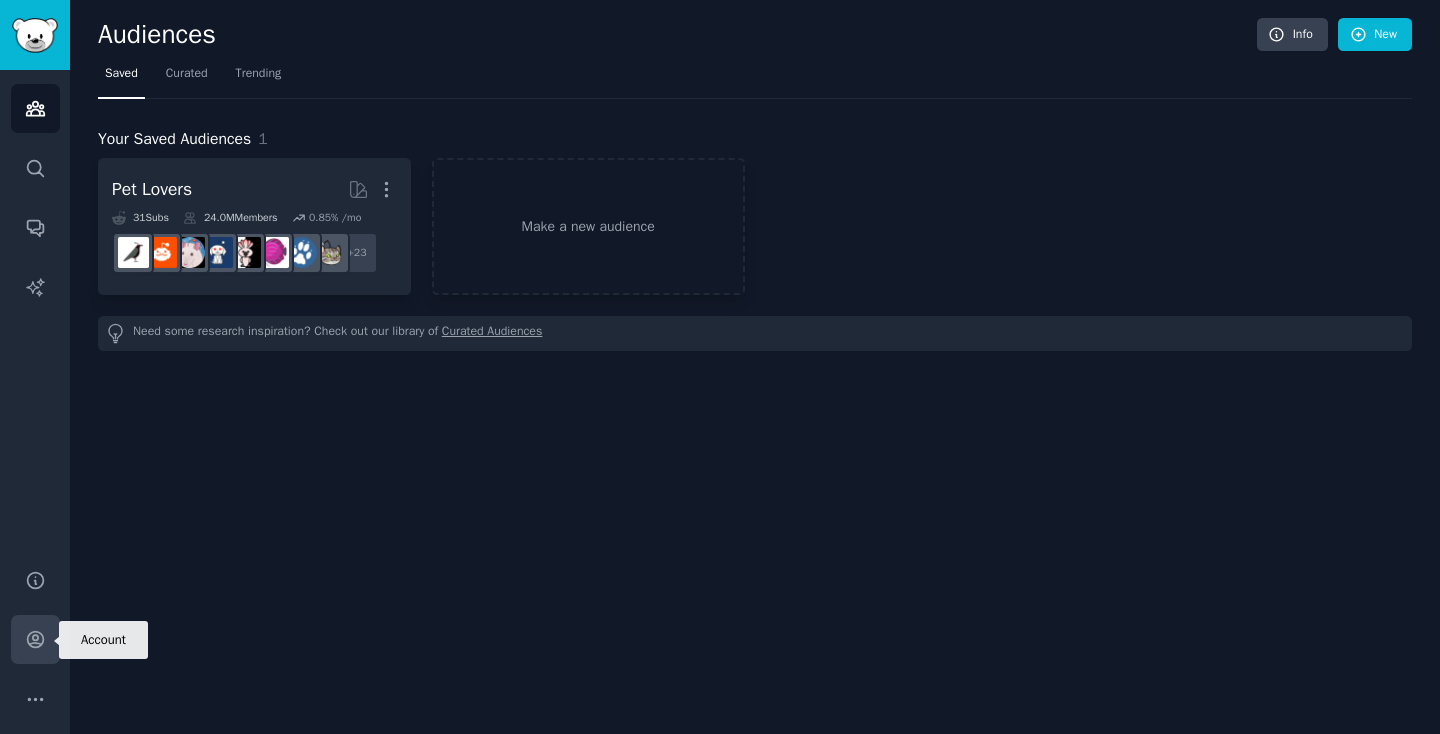 click 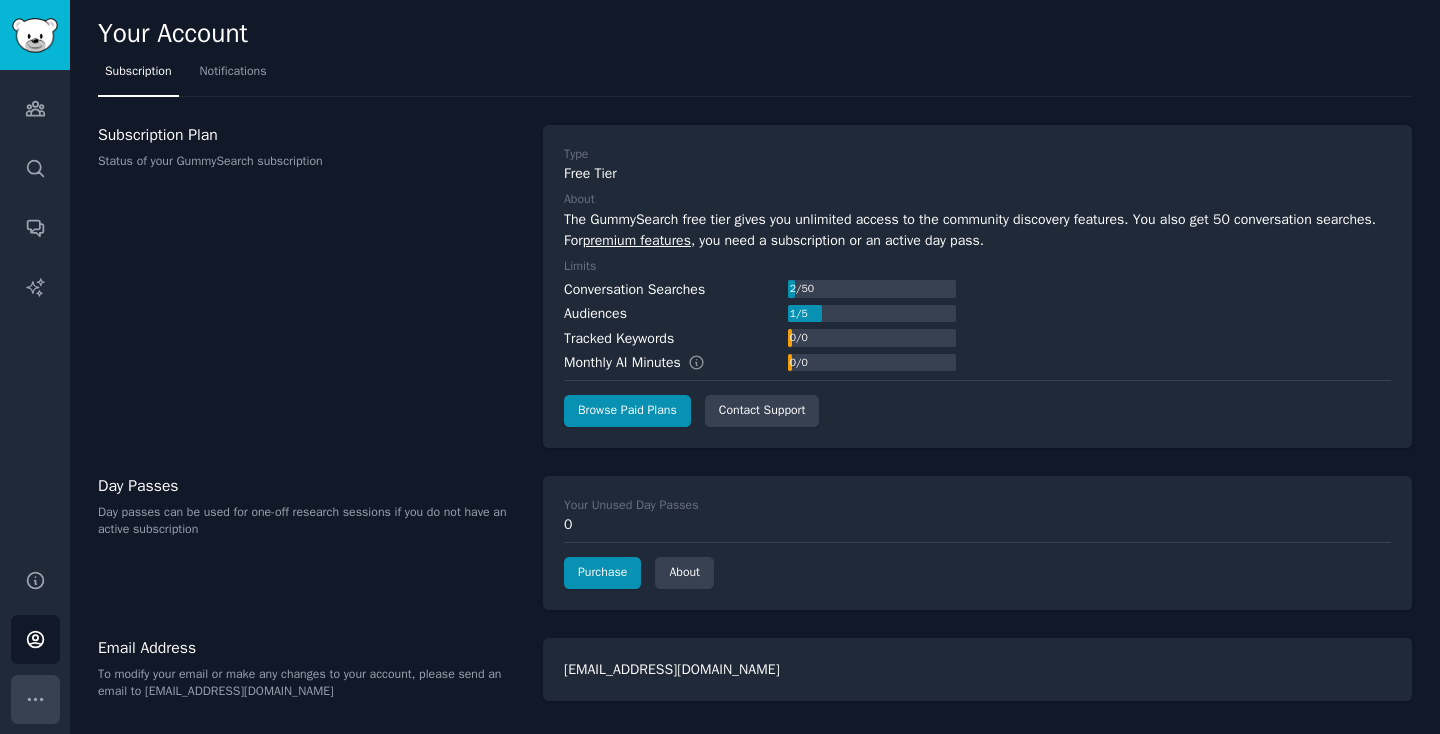 click 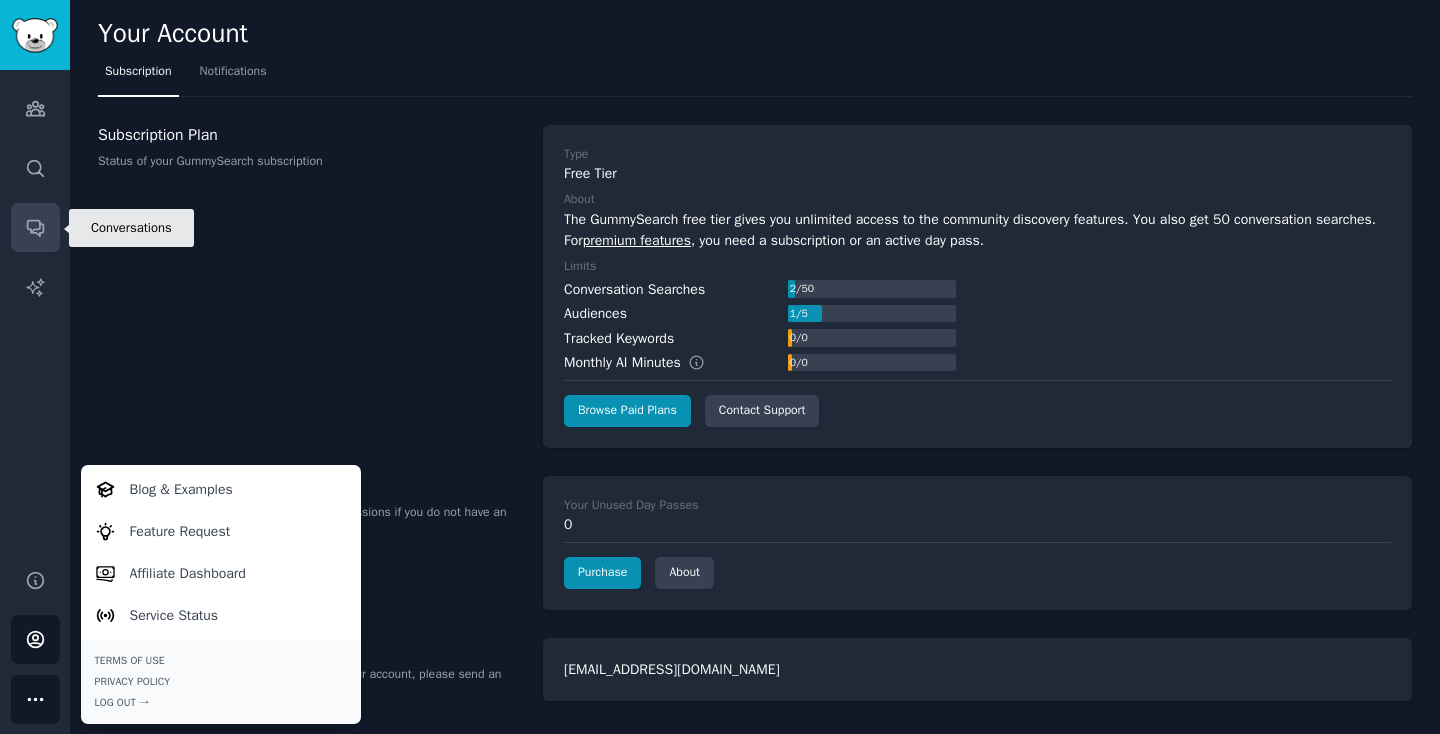 click on "Conversations" at bounding box center (35, 227) 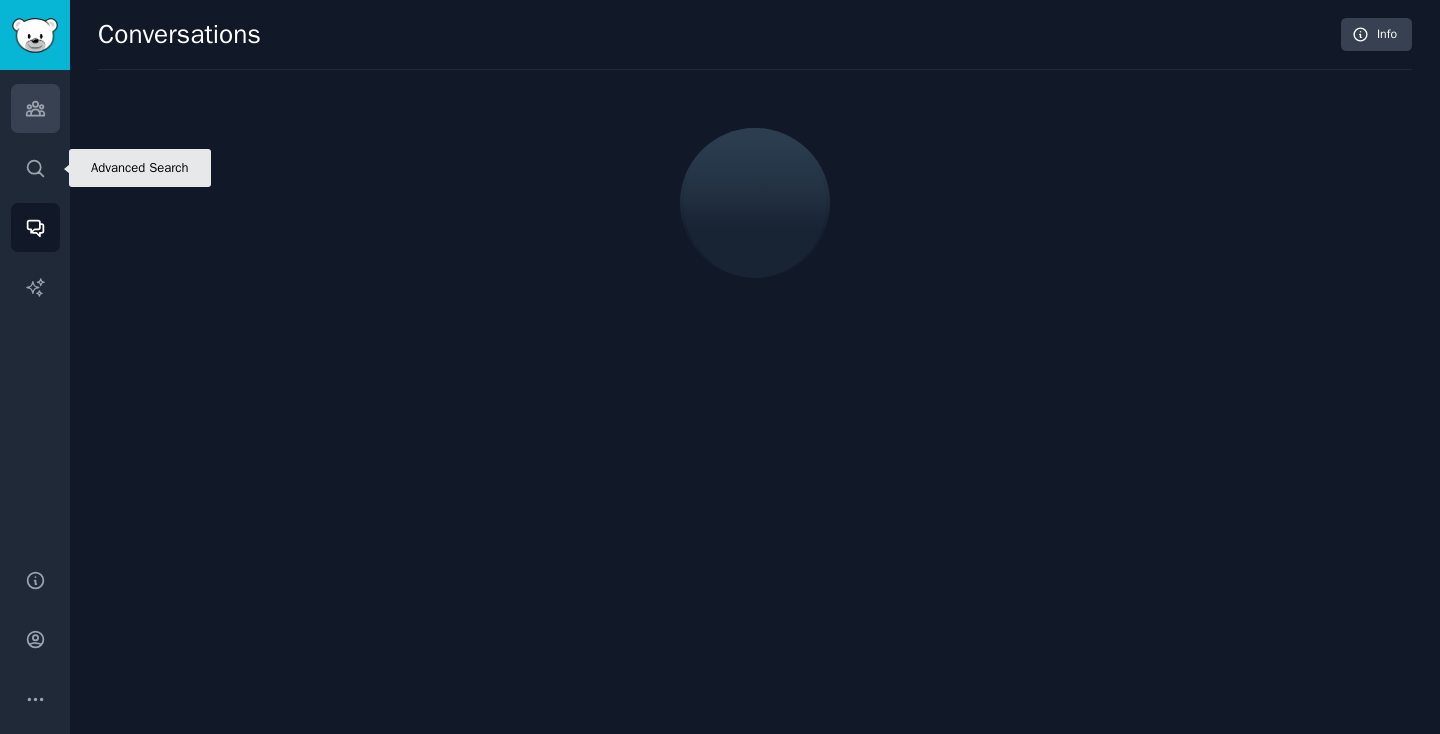 click on "Audiences" at bounding box center [35, 108] 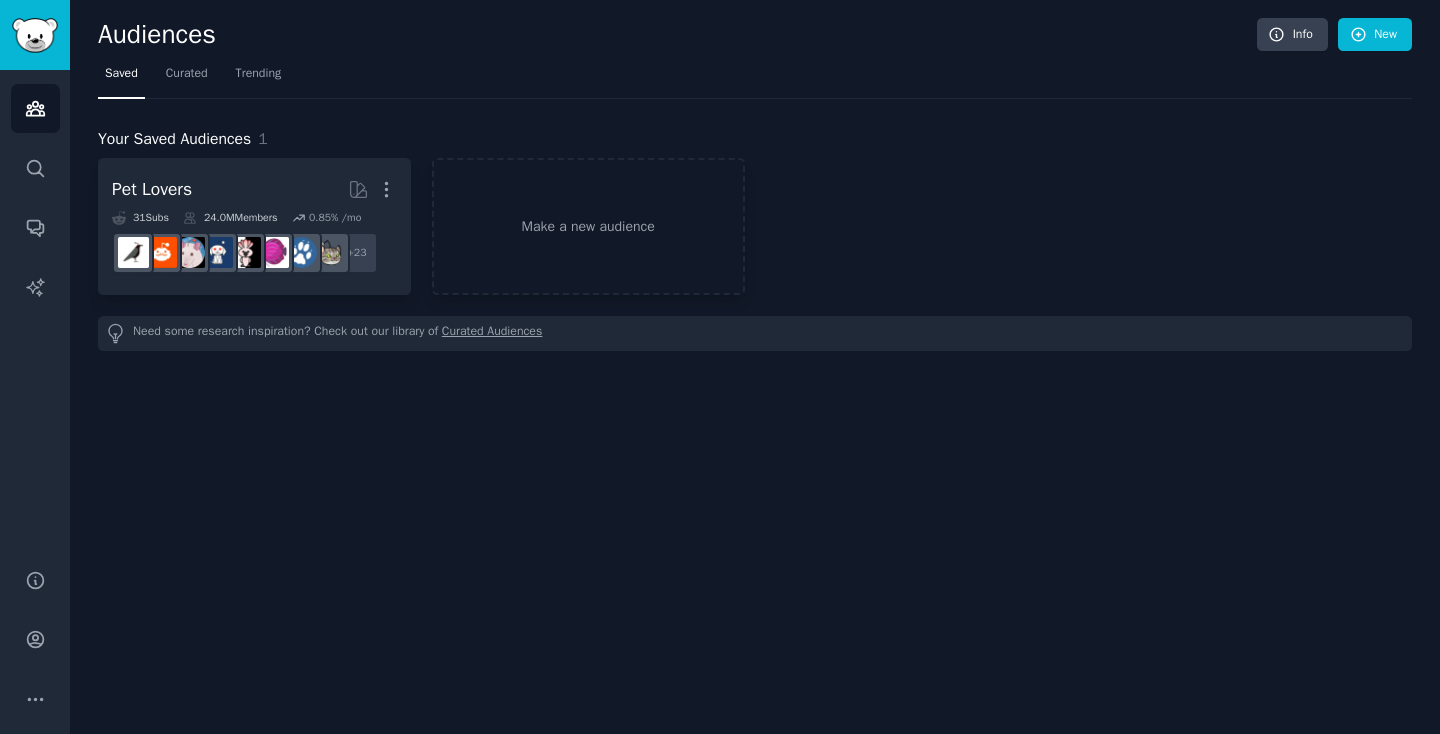 click on "Audiences Info New Saved Curated Trending Your Saved Audiences 1 Pet Lovers More 31  Sub s 24.0M  Members 0.85 % /mo + 23 Make a new audience Need some research inspiration? Check out our library of  Curated Audiences" 